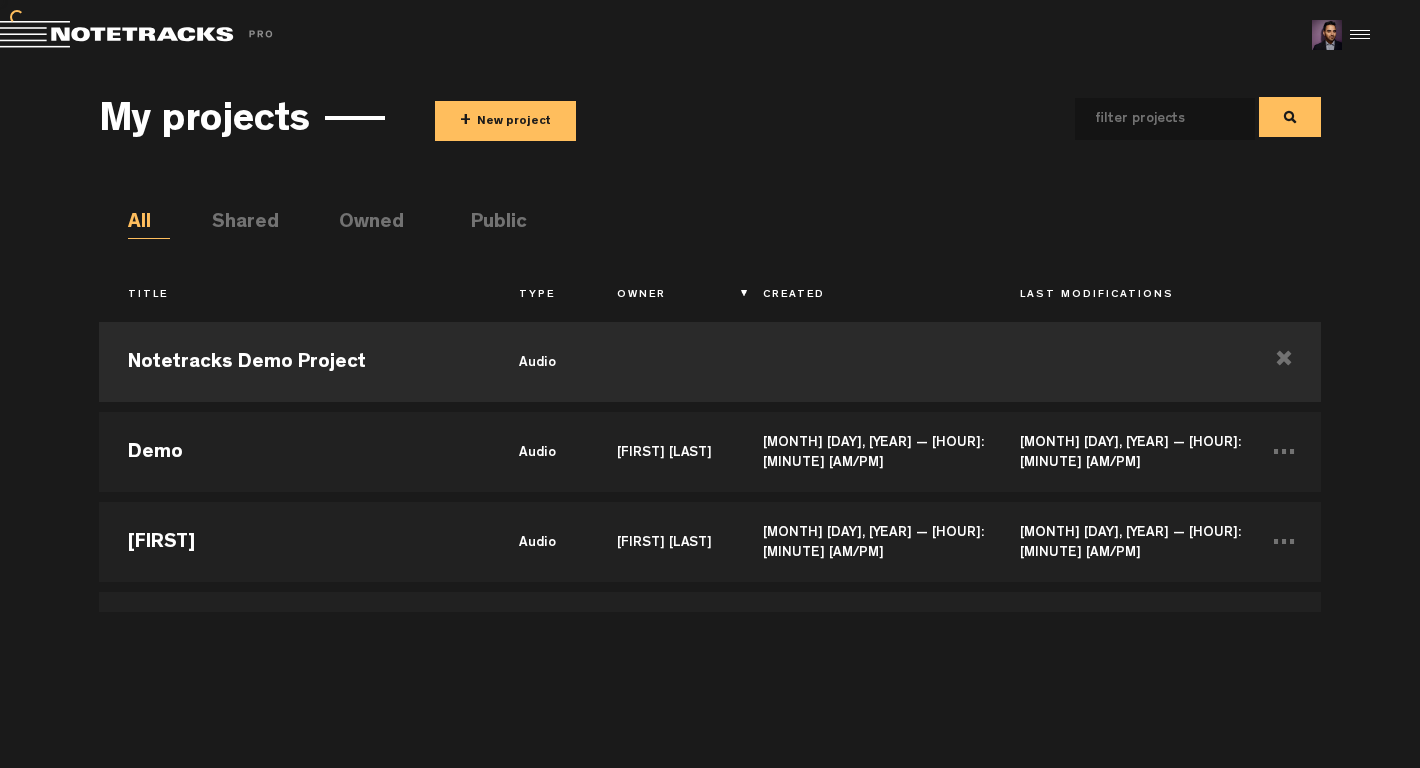 scroll, scrollTop: 0, scrollLeft: 0, axis: both 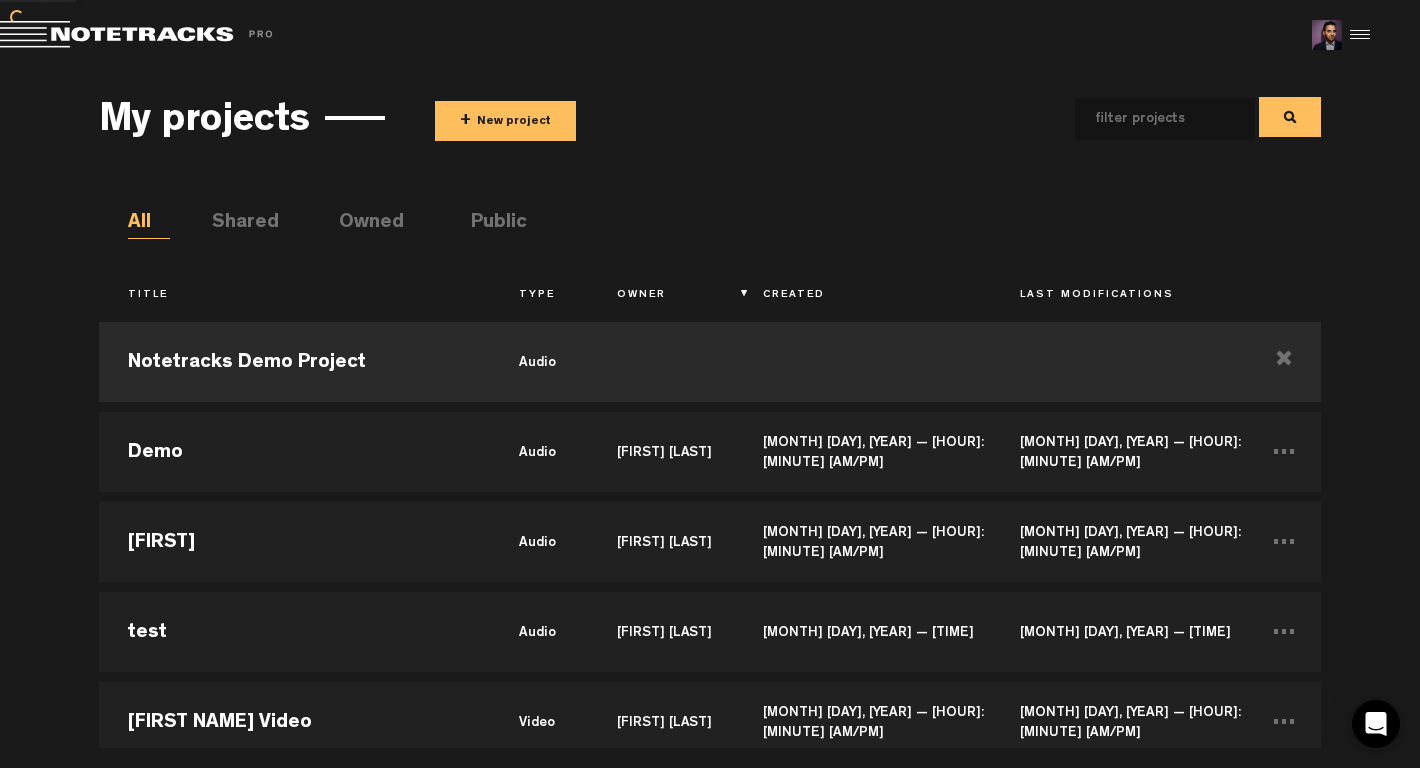 click on "+ New project" at bounding box center [505, 121] 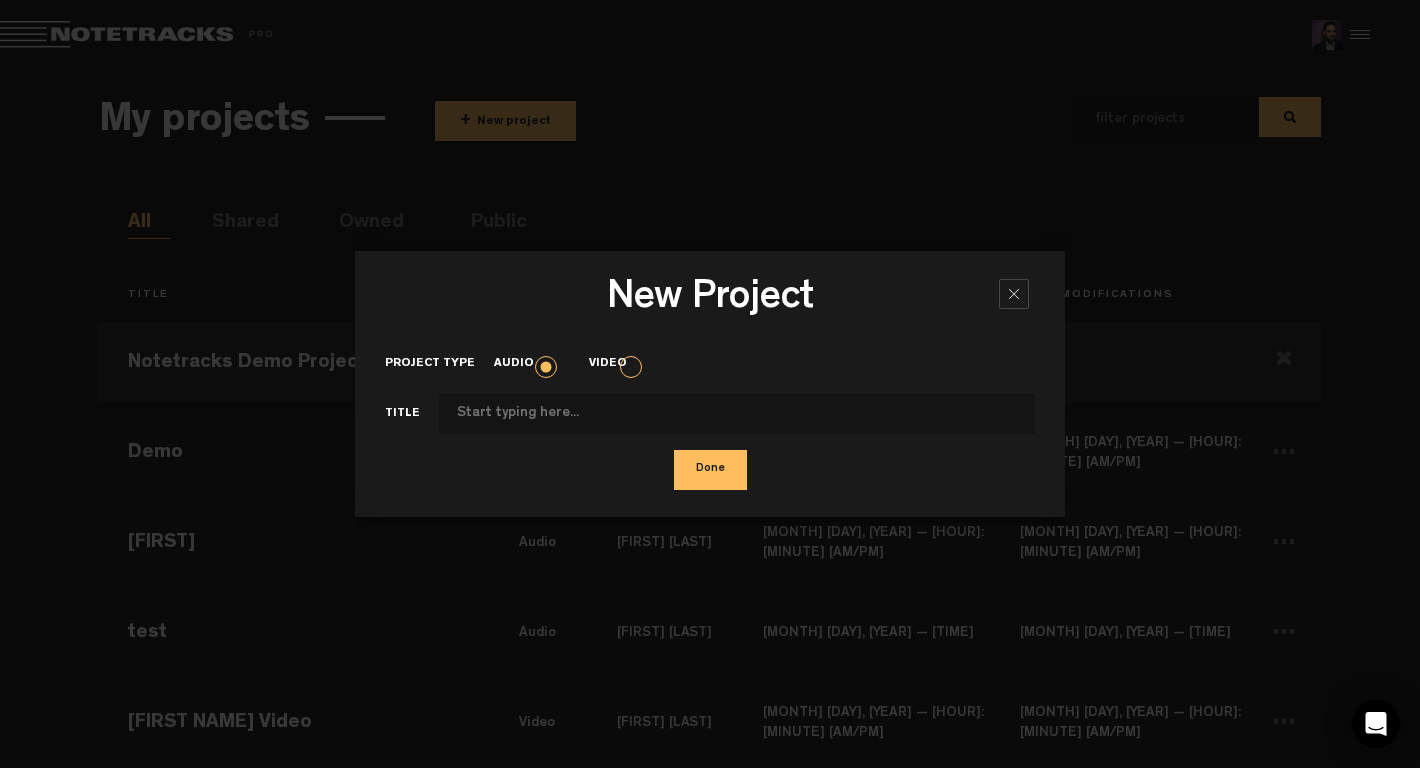 click on "Video" at bounding box center [617, 364] 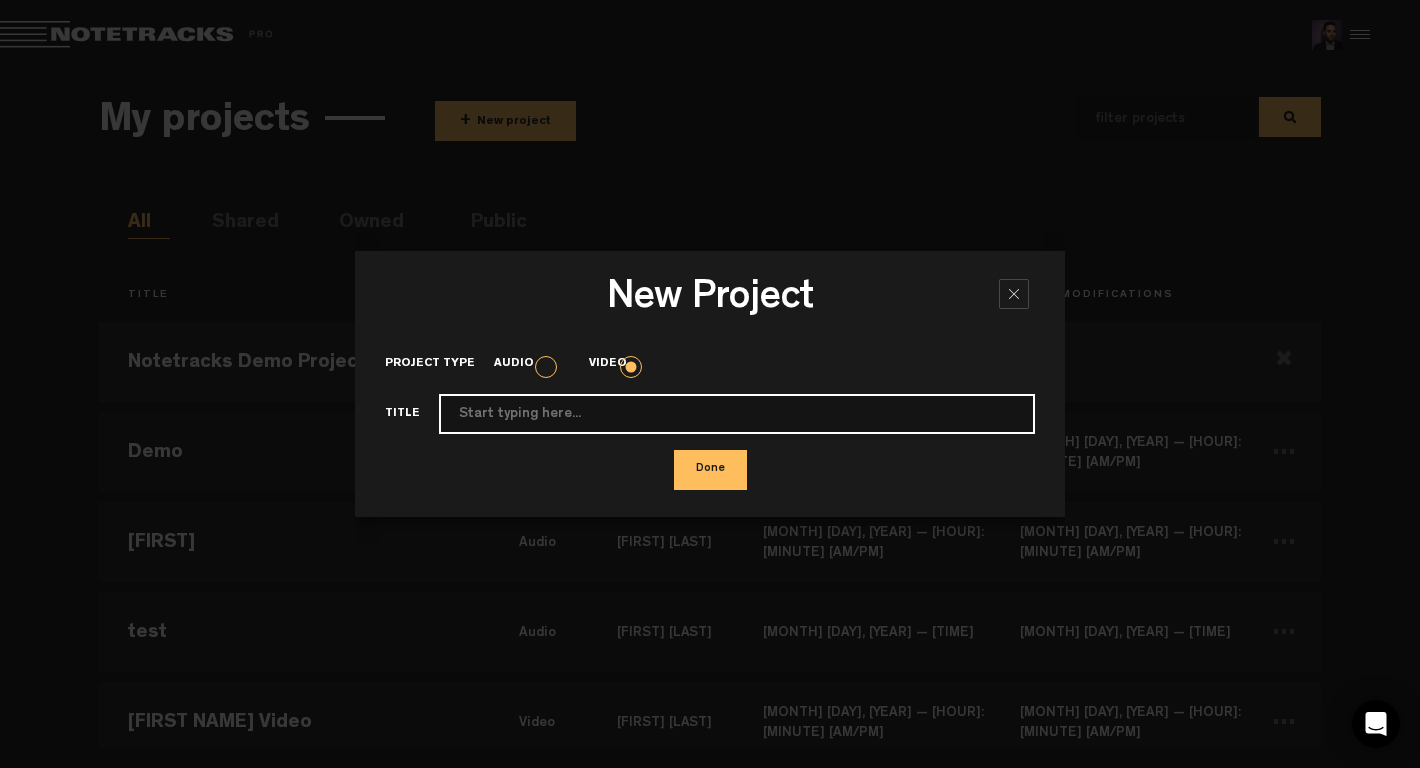 click on "Project type" at bounding box center [737, 414] 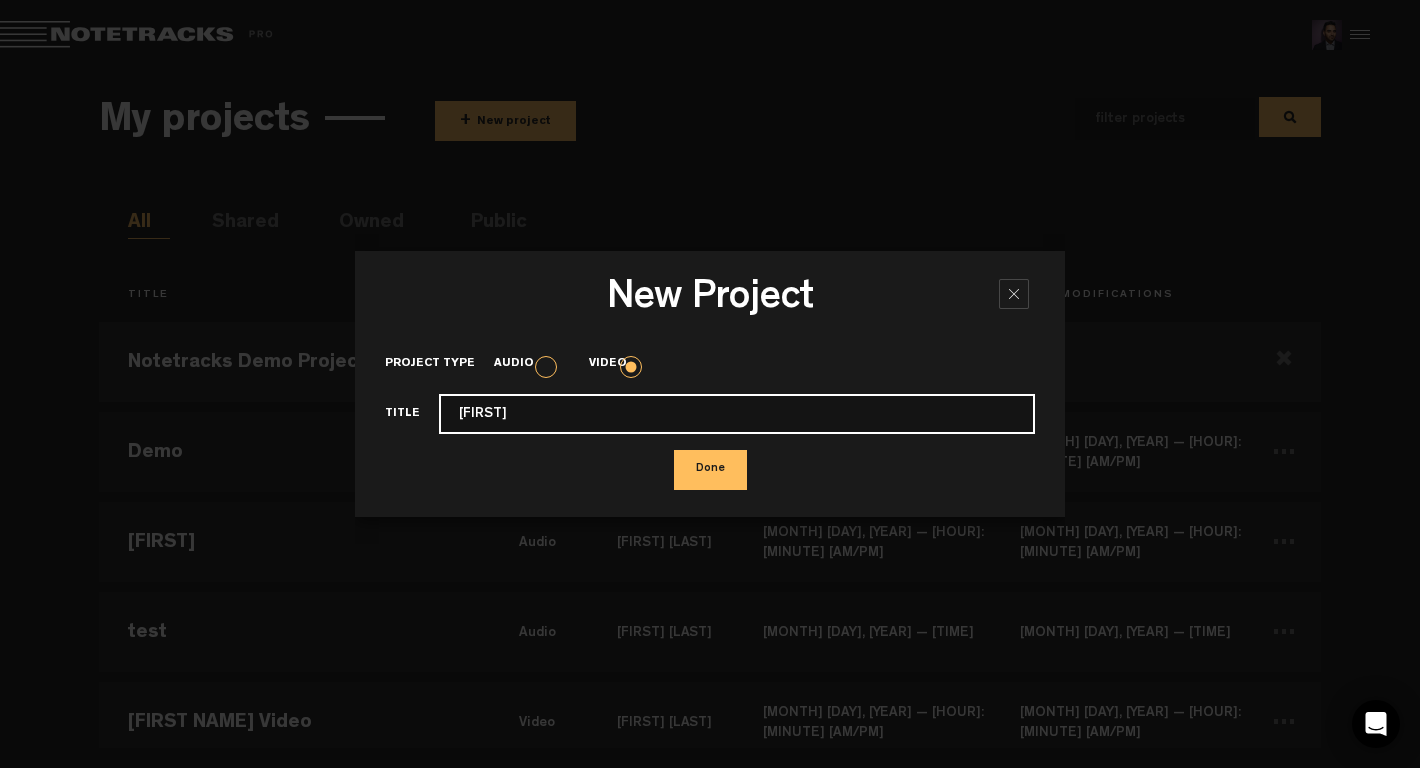 type on "V" 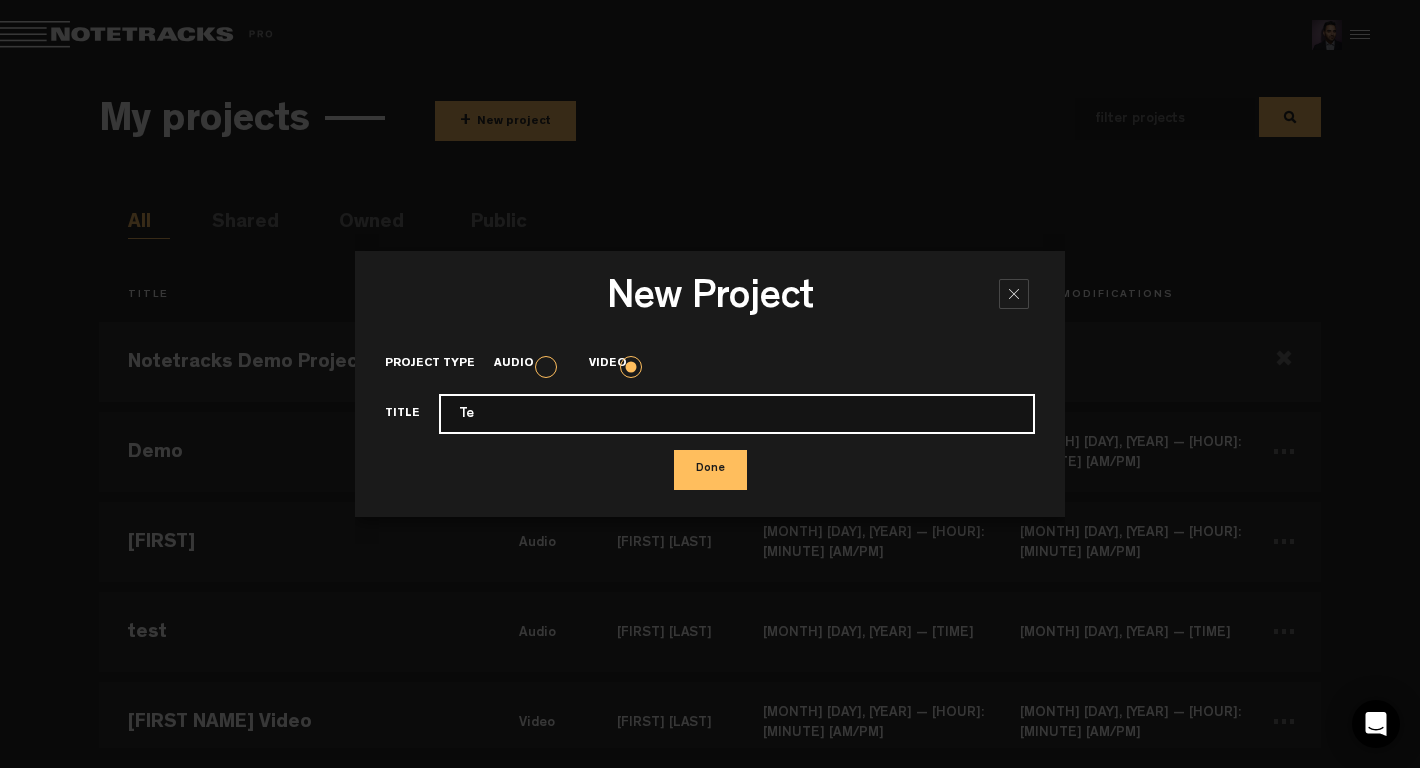 type on "T" 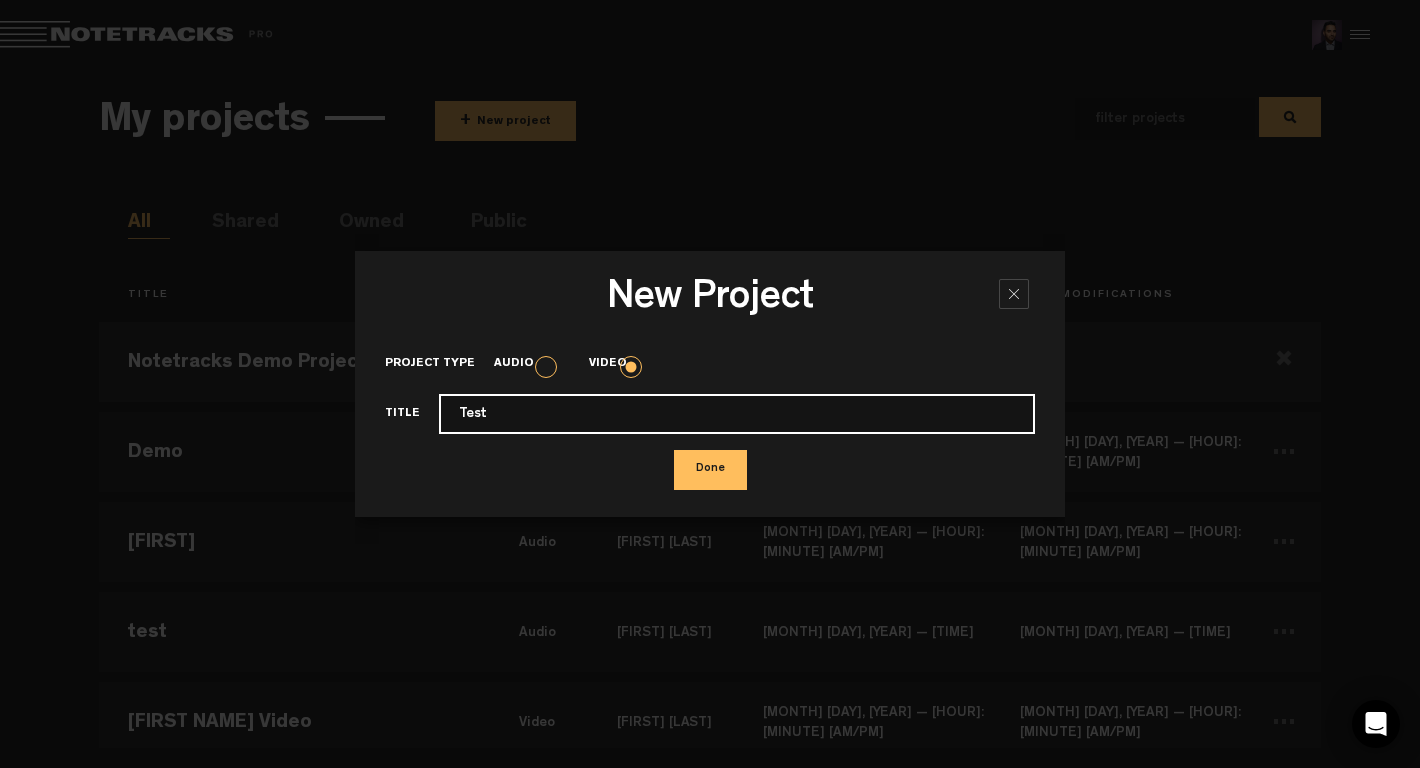 type on "Test" 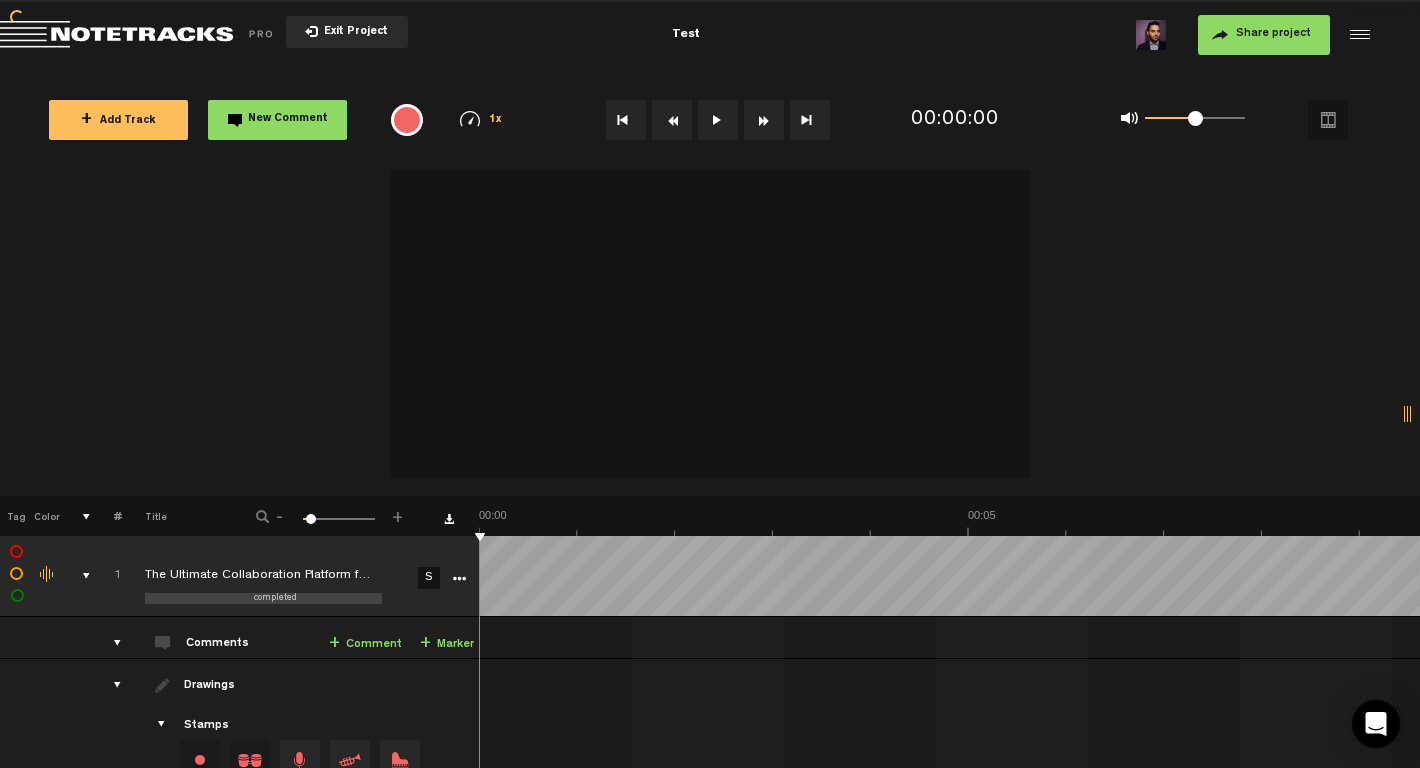click on "Exit Project" at bounding box center [353, 32] 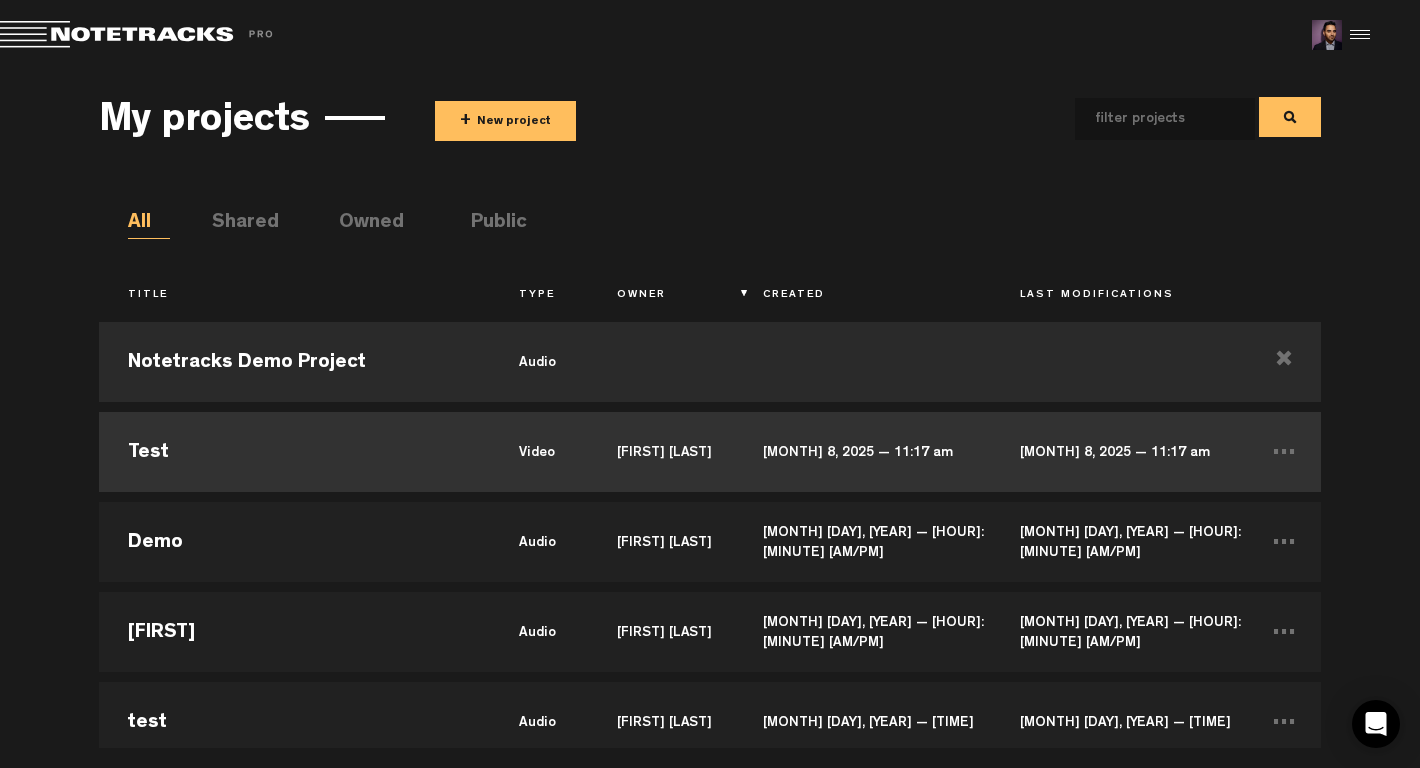 click on "Test" at bounding box center (294, 452) 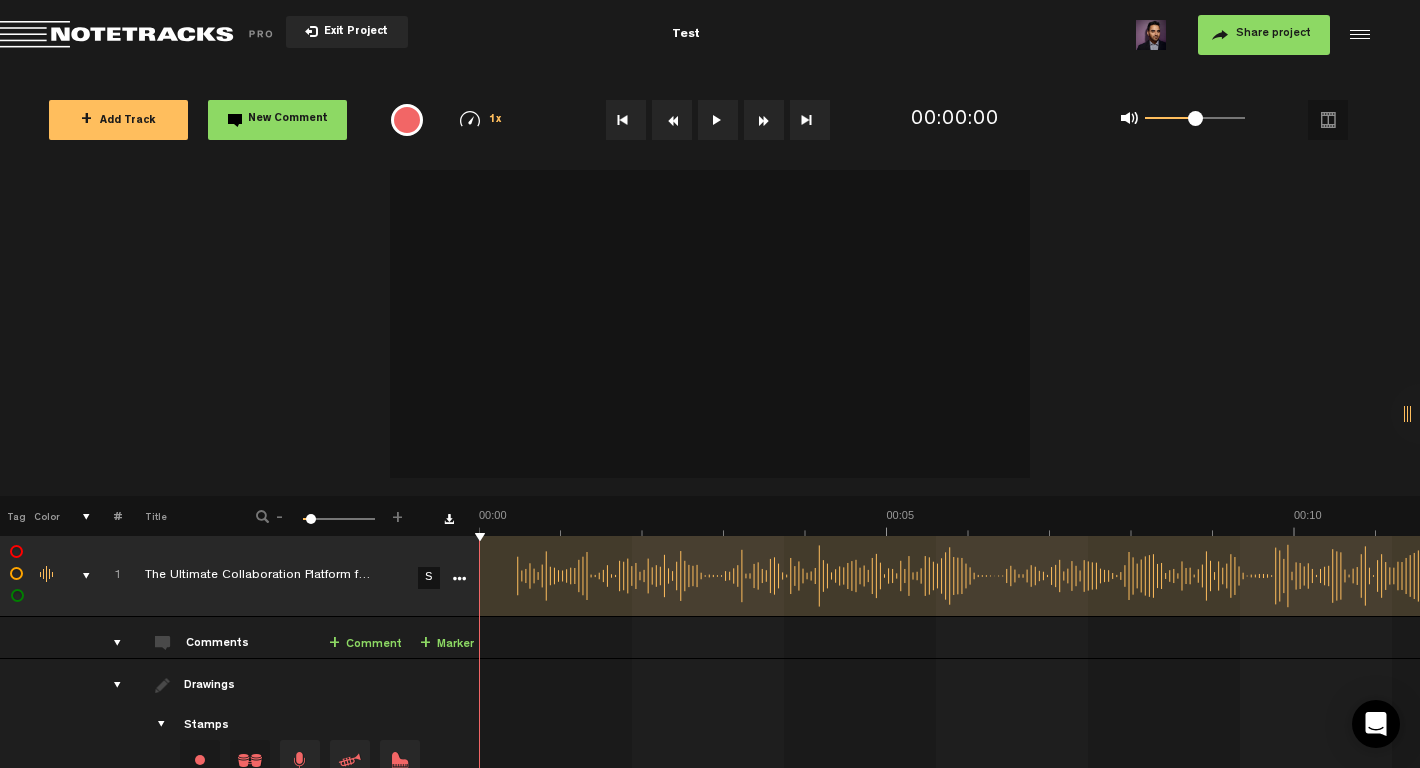 click 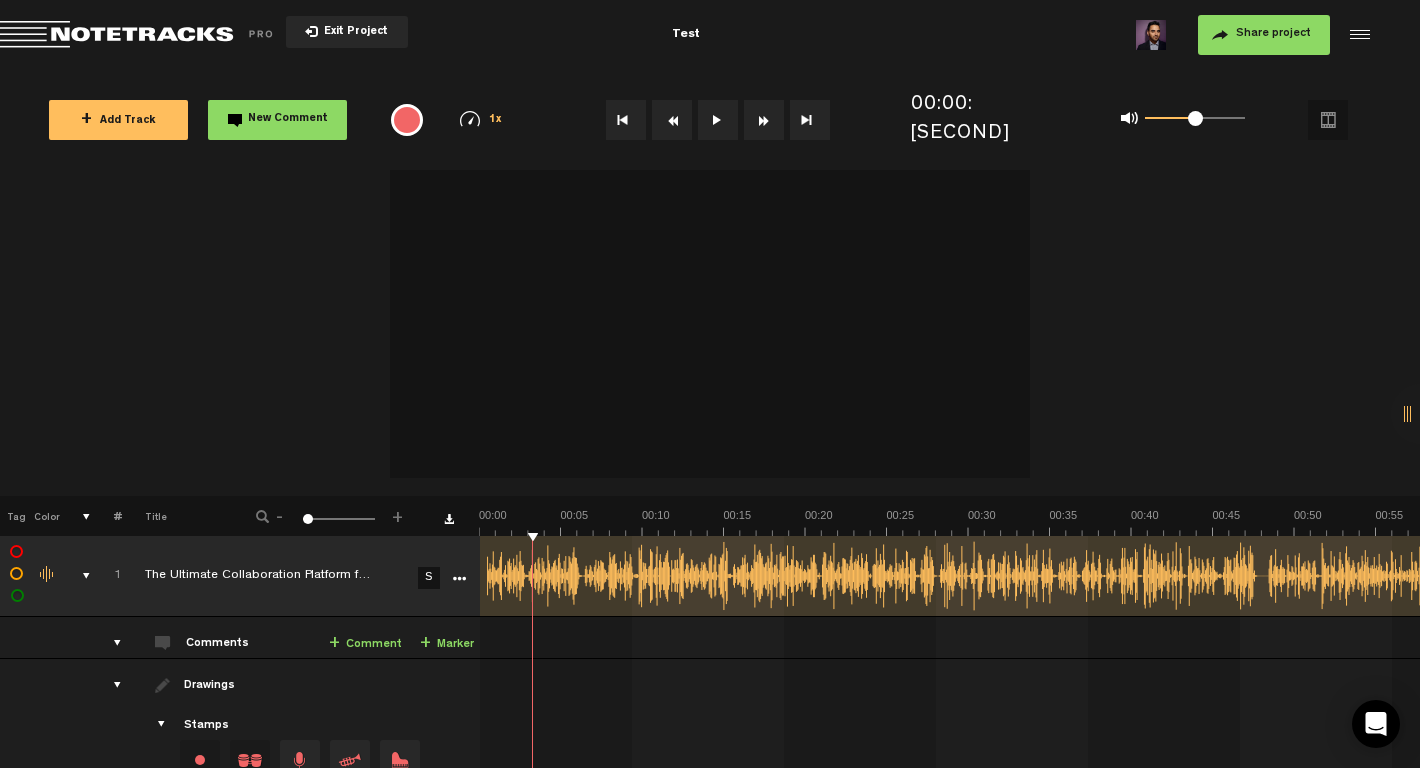 drag, startPoint x: 311, startPoint y: 520, endPoint x: 301, endPoint y: 519, distance: 10.049875 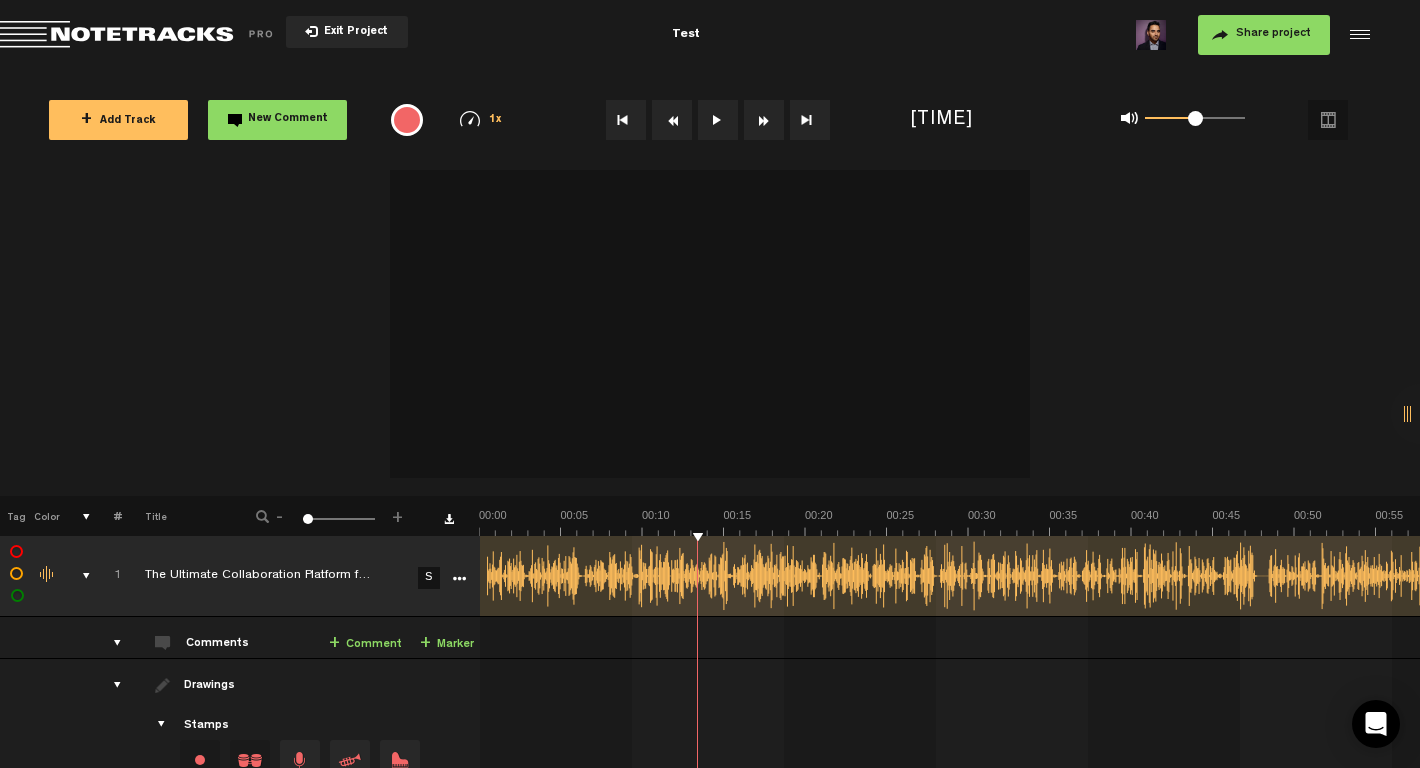 click 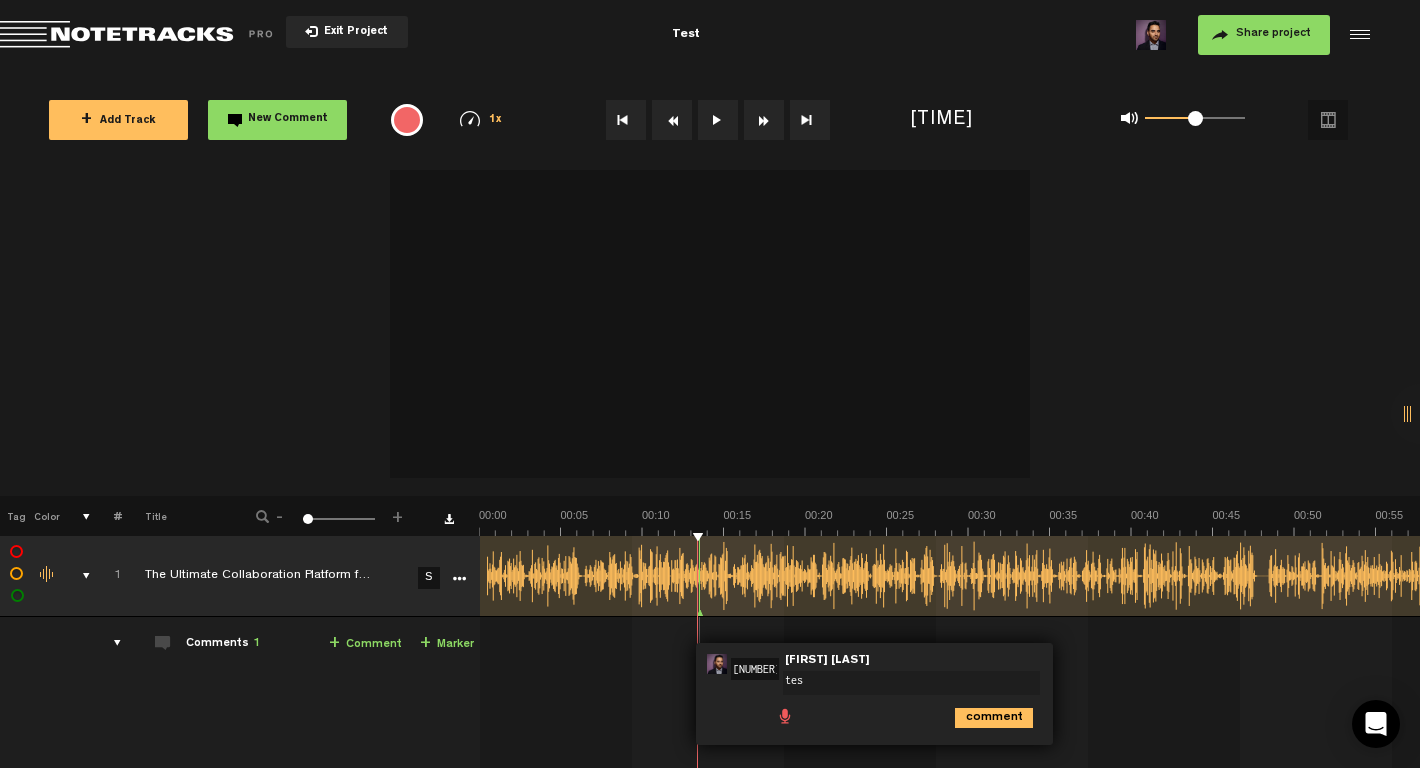 type on "test" 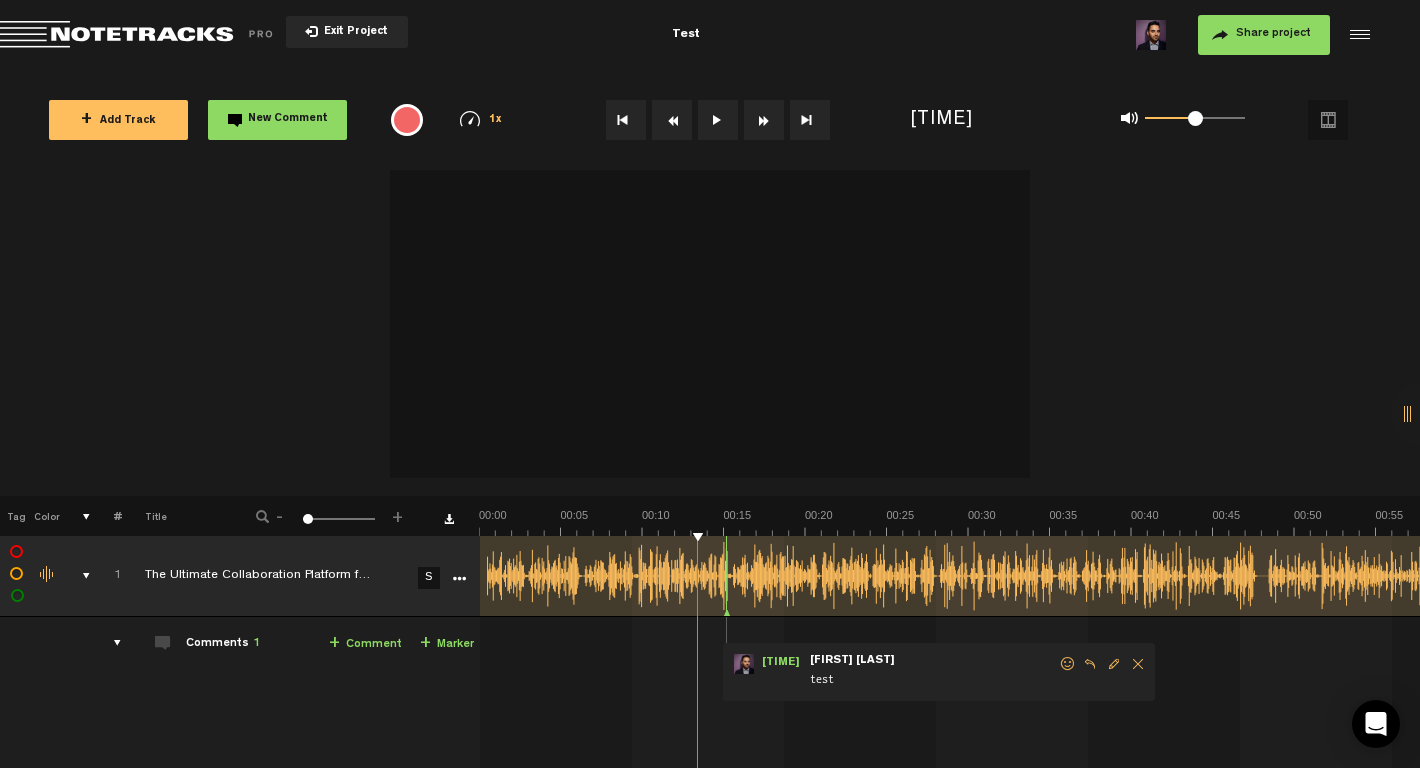 drag, startPoint x: 699, startPoint y: 612, endPoint x: 726, endPoint y: 613, distance: 27.018513 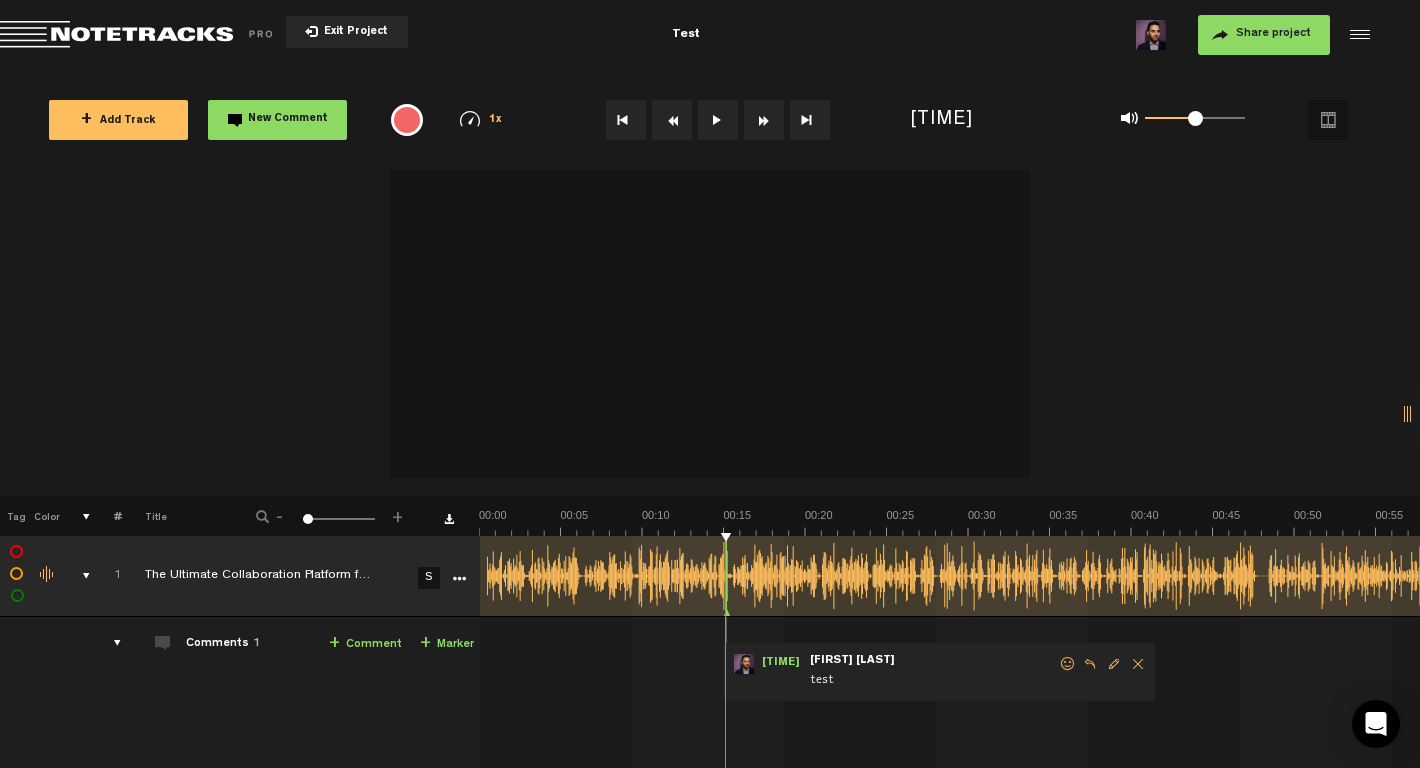 click 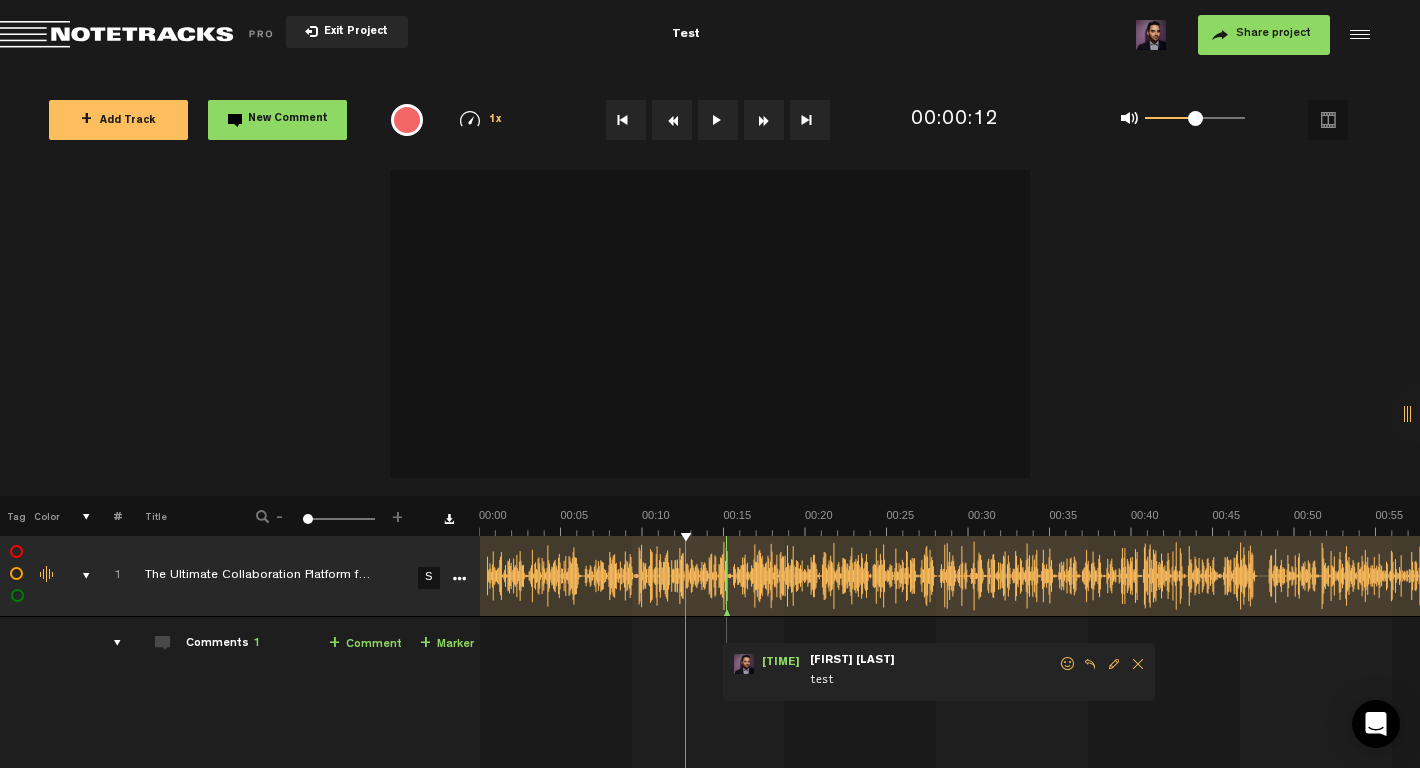 click 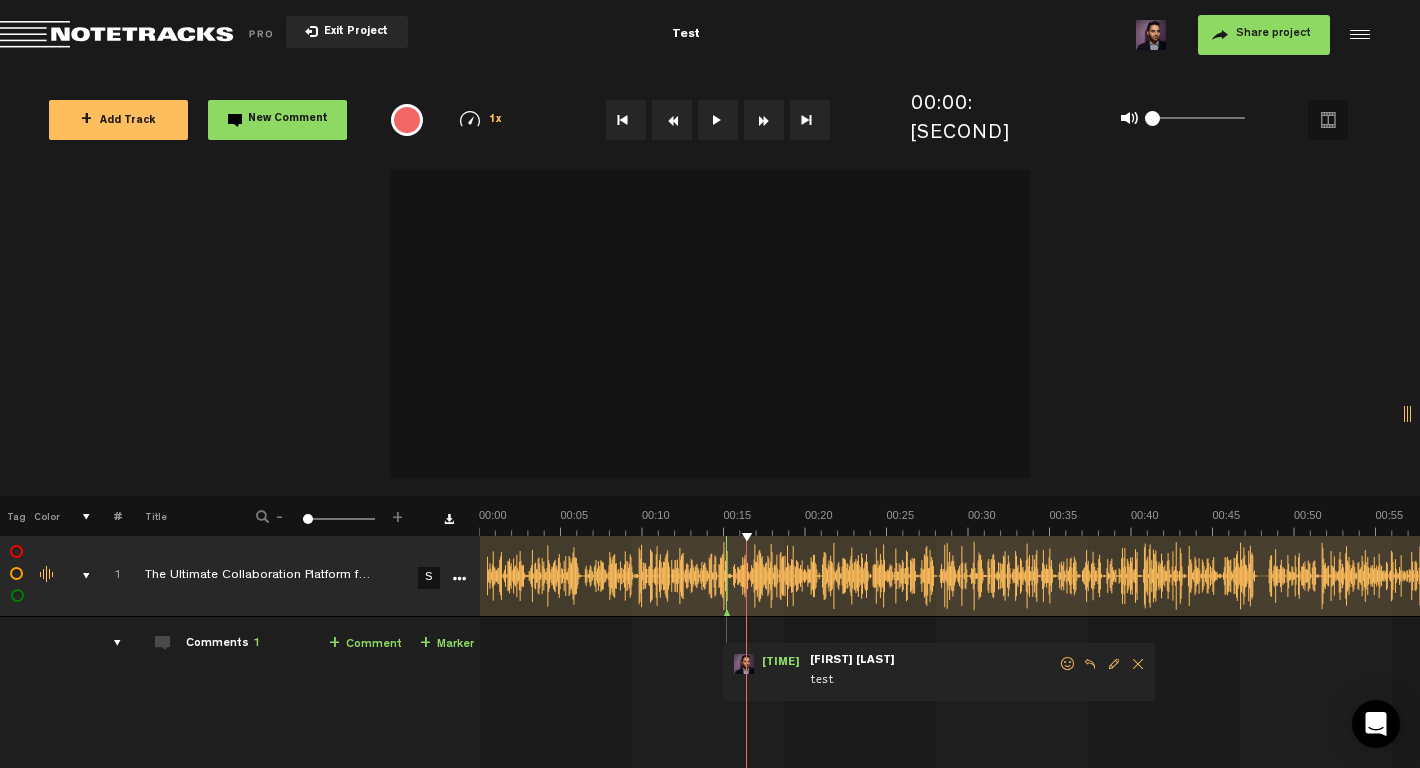 drag, startPoint x: 1191, startPoint y: 117, endPoint x: 1119, endPoint y: 117, distance: 72 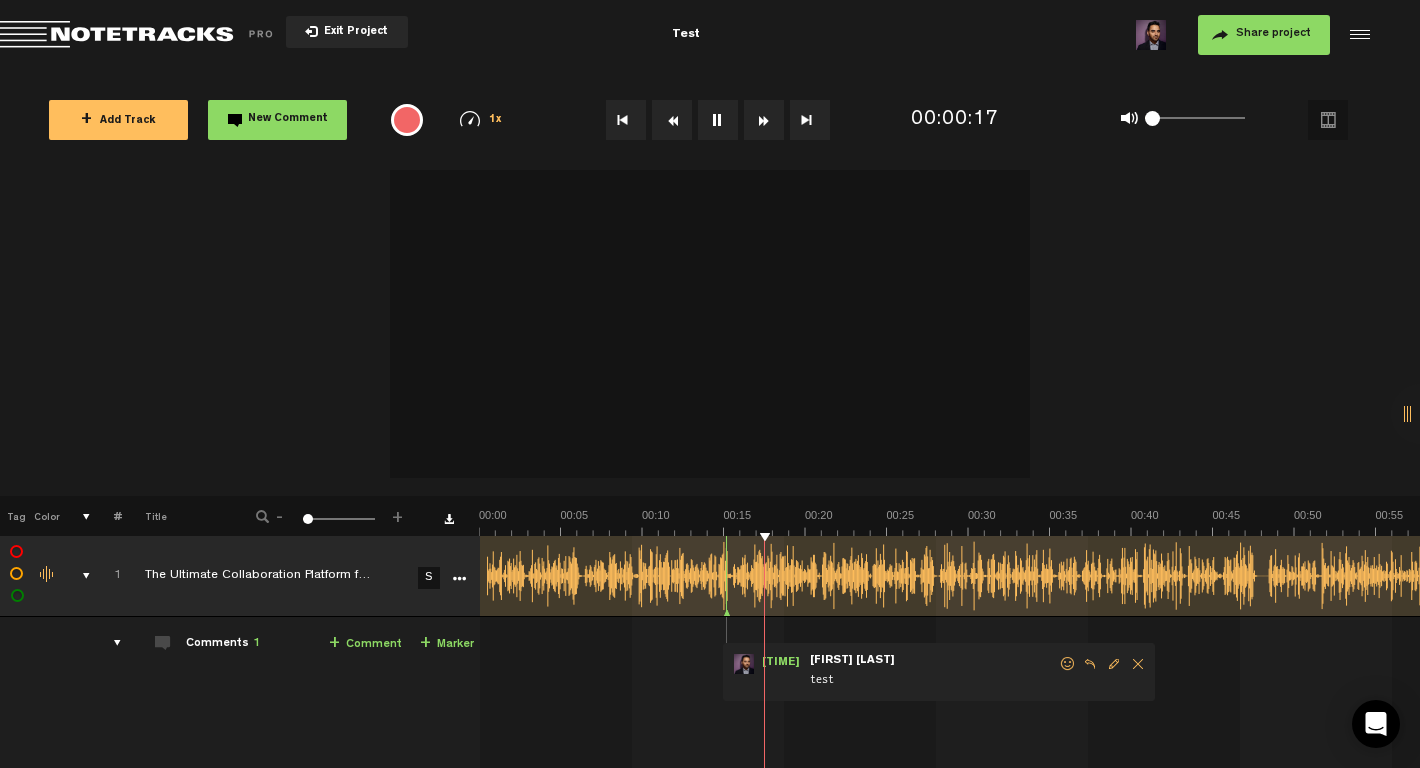 click on "New Comment" at bounding box center [288, 119] 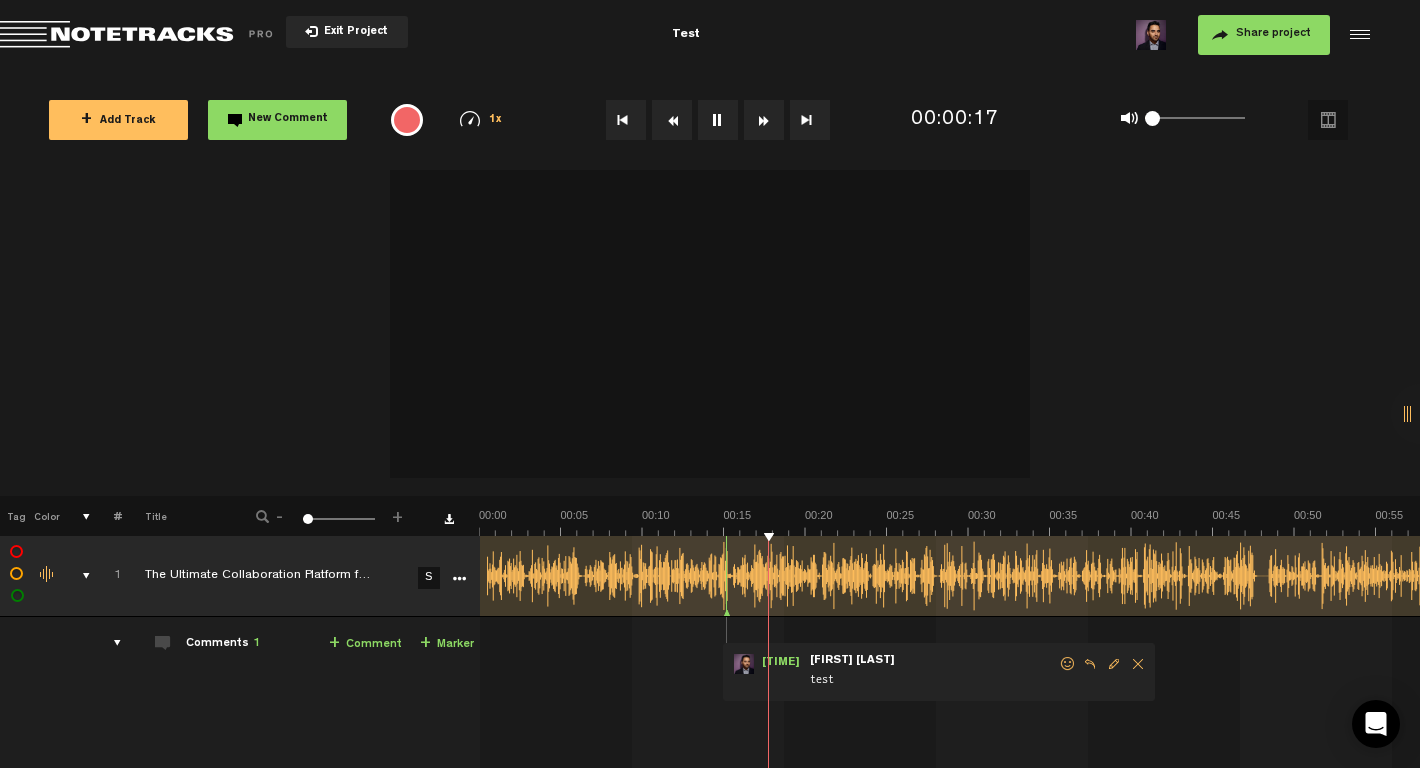 scroll, scrollTop: 10, scrollLeft: 0, axis: vertical 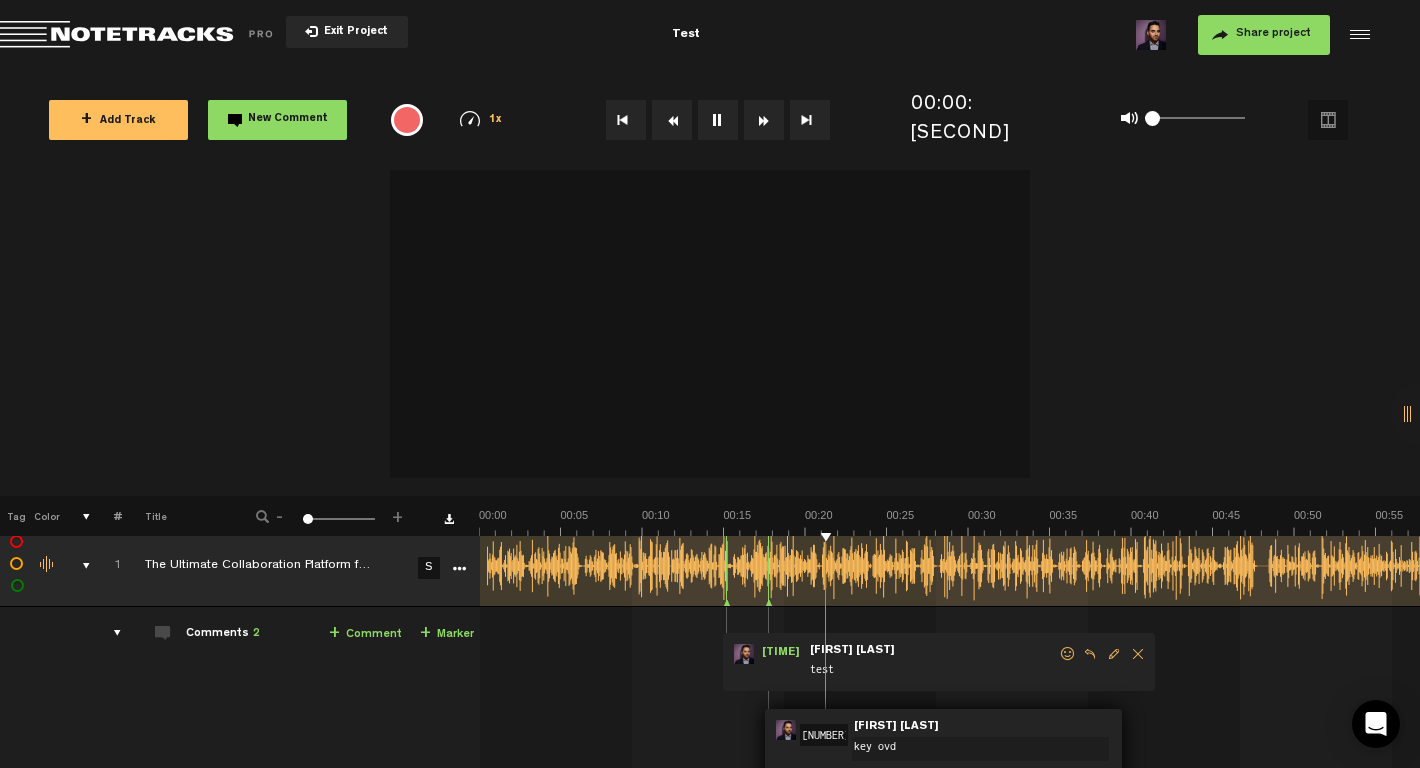 type on "key ovdr" 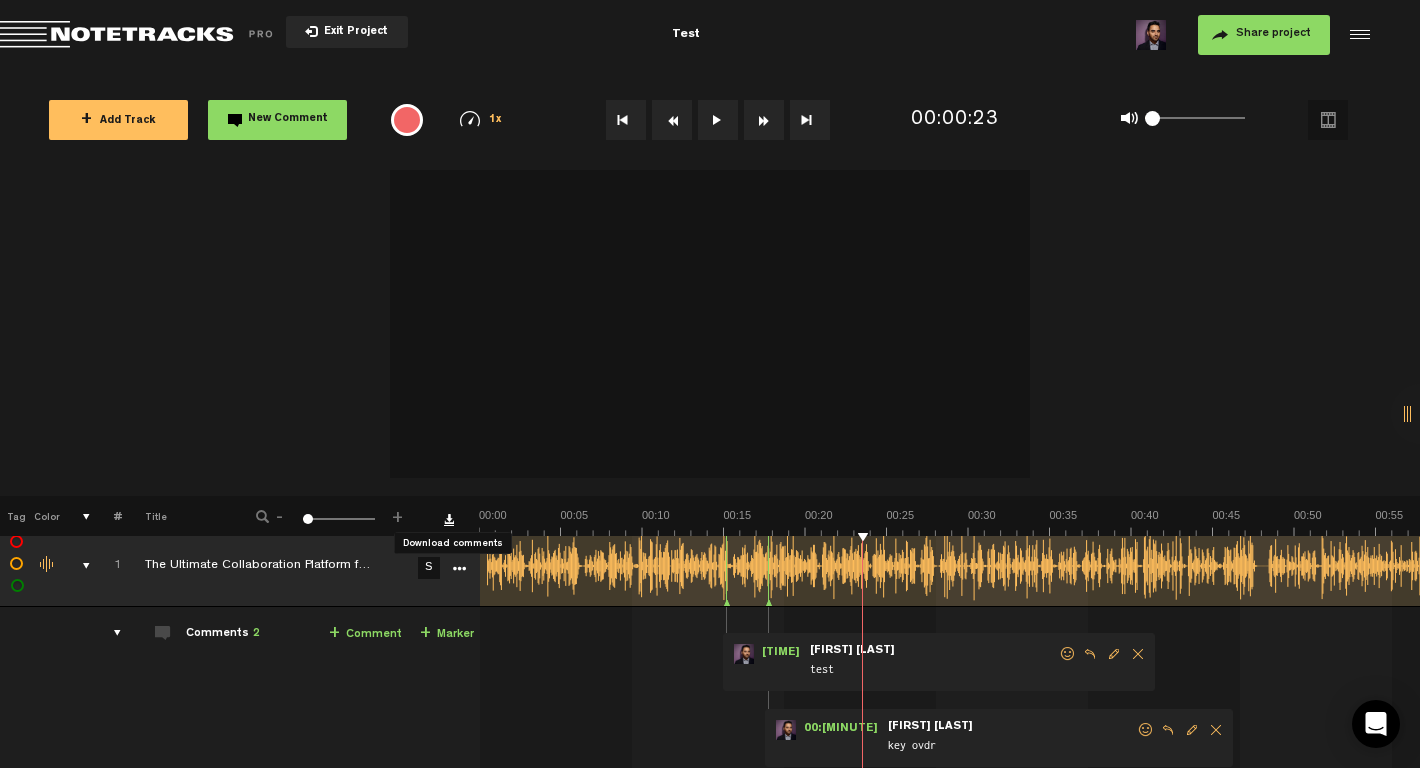click at bounding box center (449, 519) 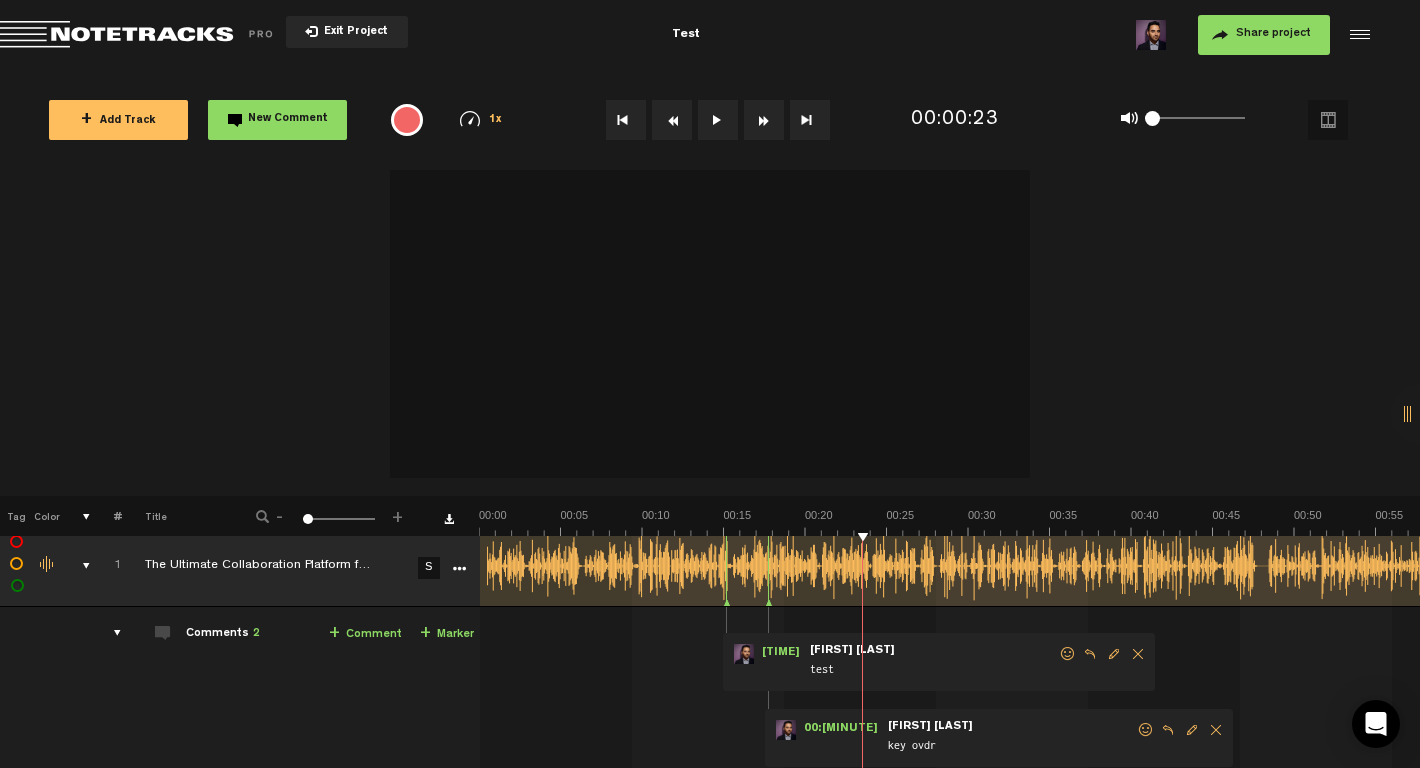 click at bounding box center [459, 569] 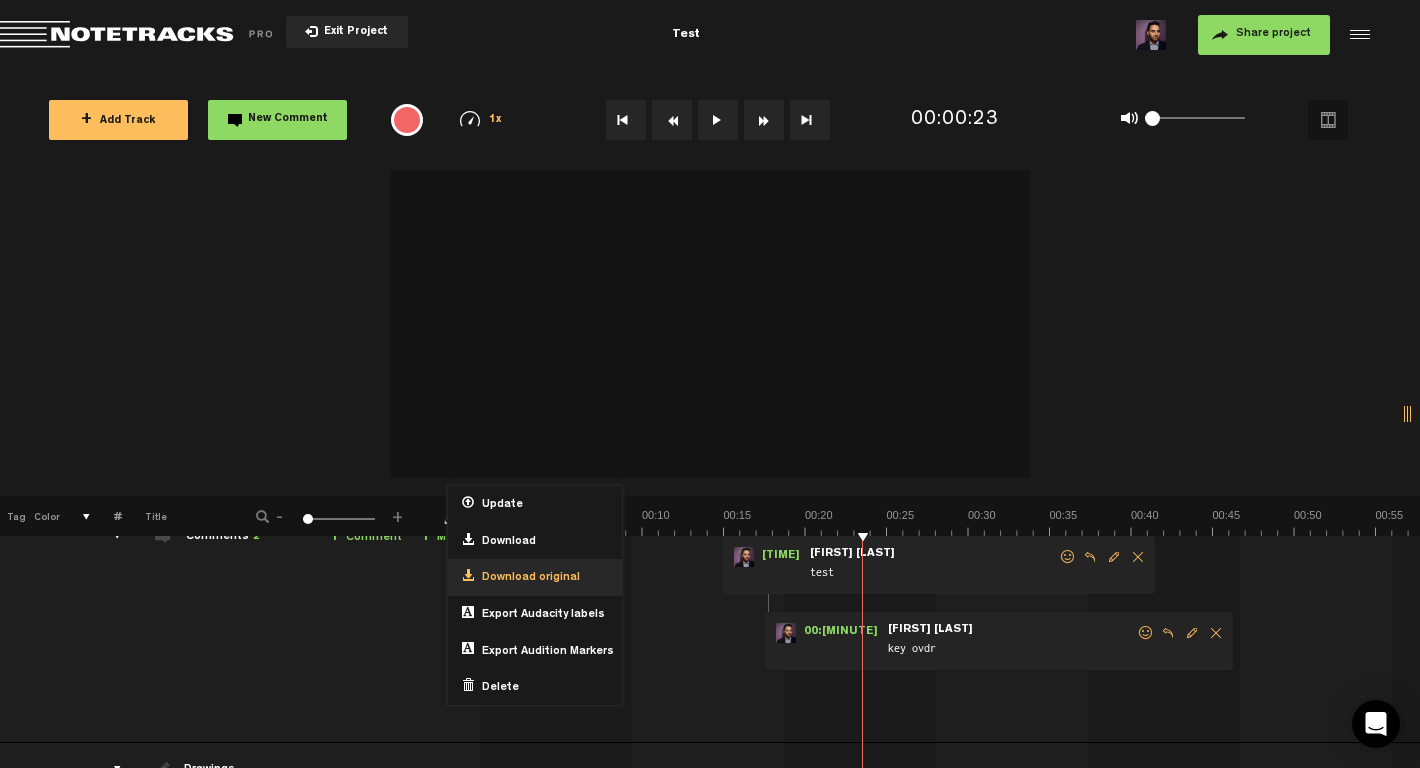 scroll, scrollTop: 108, scrollLeft: 0, axis: vertical 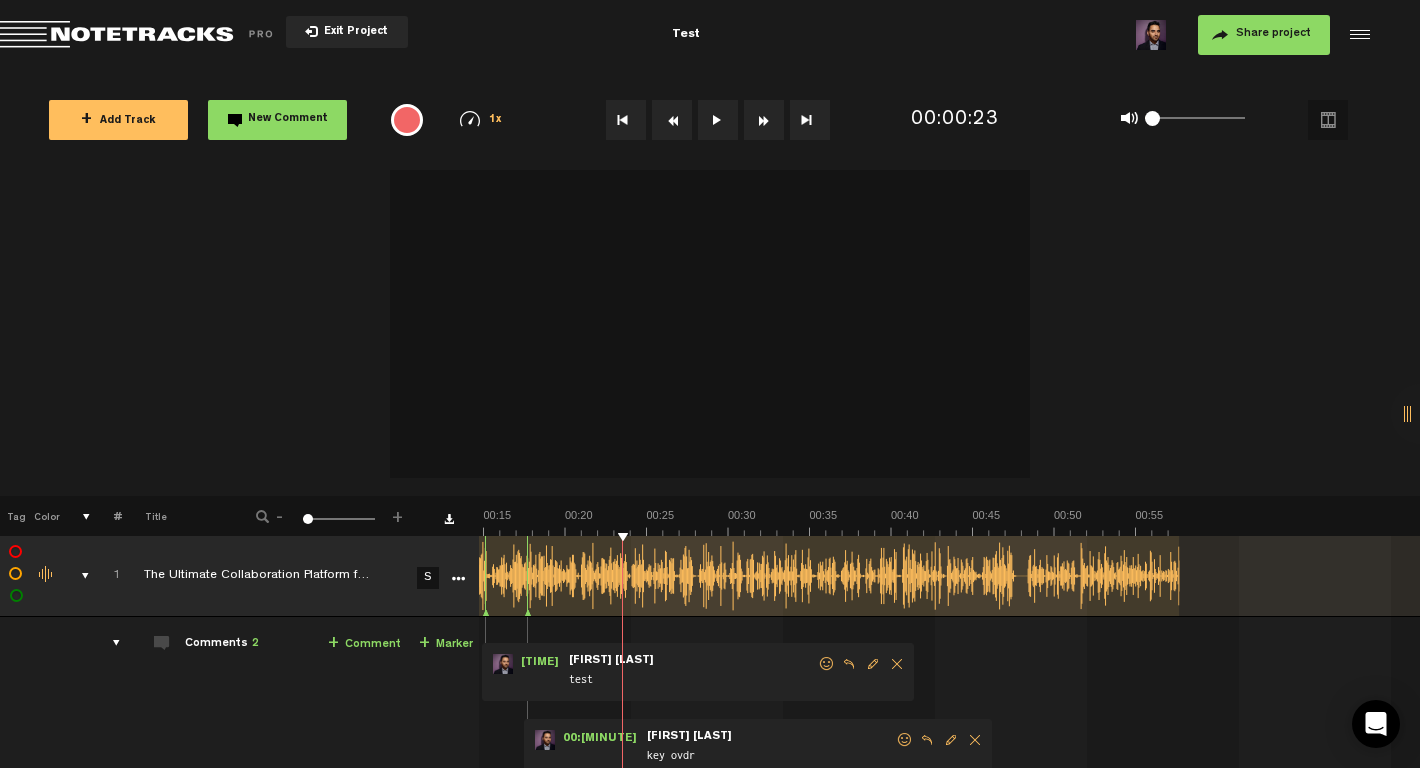click at bounding box center [458, 579] 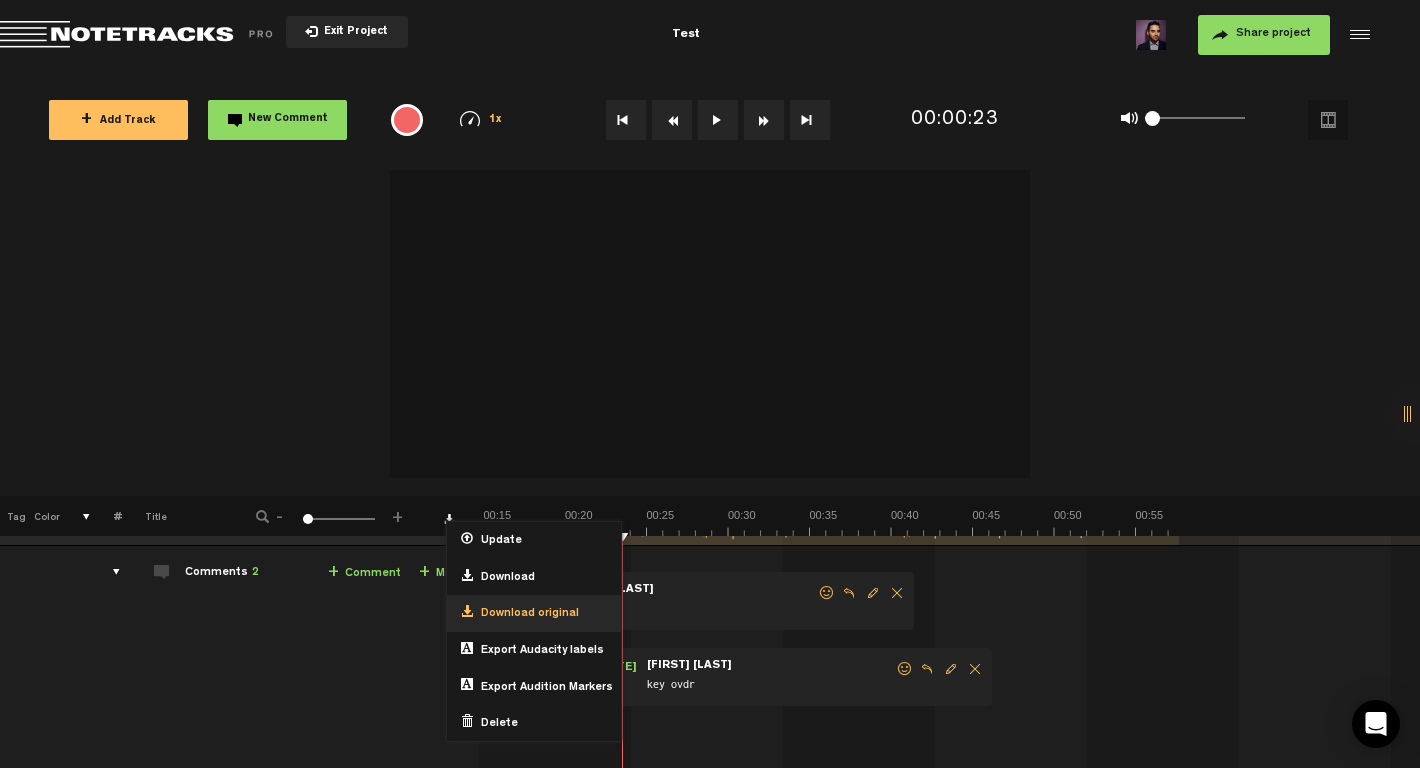 scroll, scrollTop: 78, scrollLeft: 1, axis: both 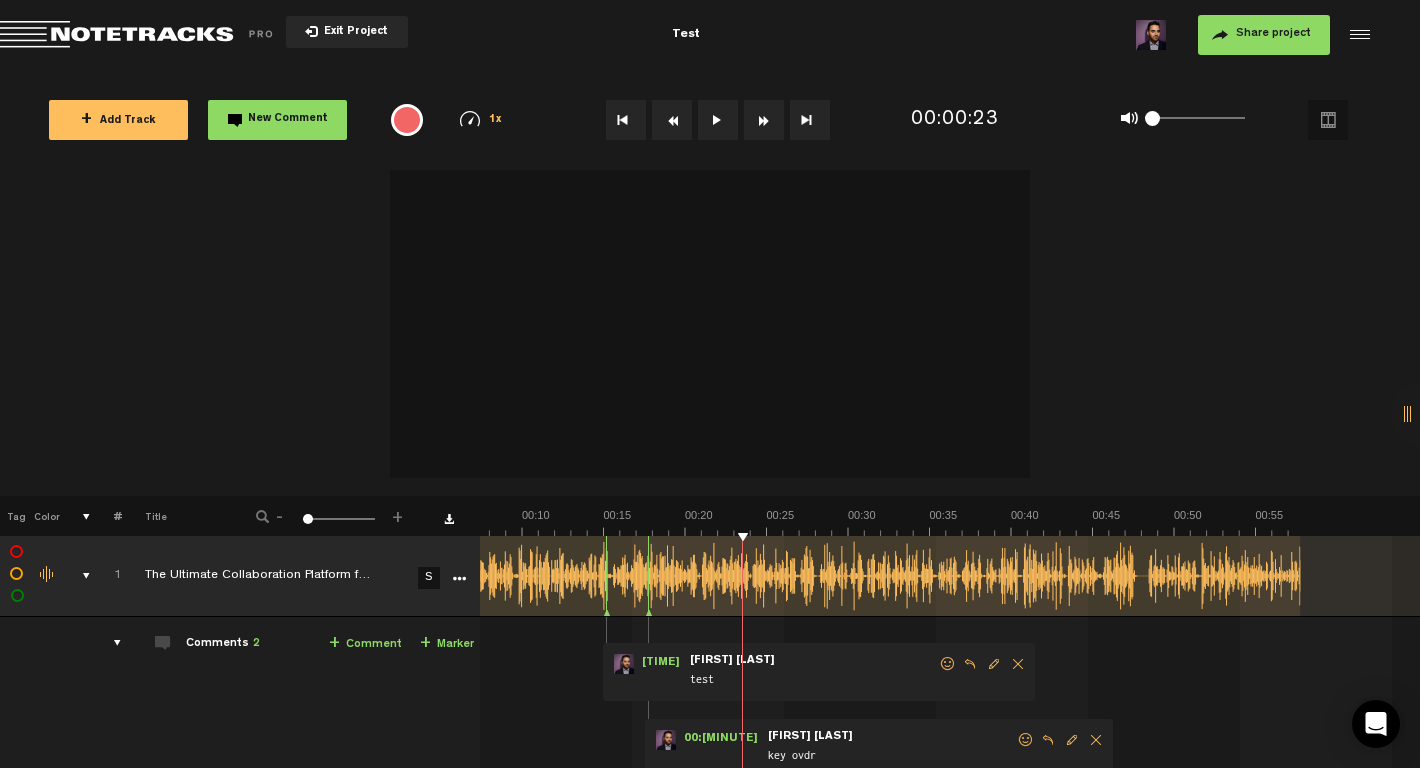 click at bounding box center [1328, 120] 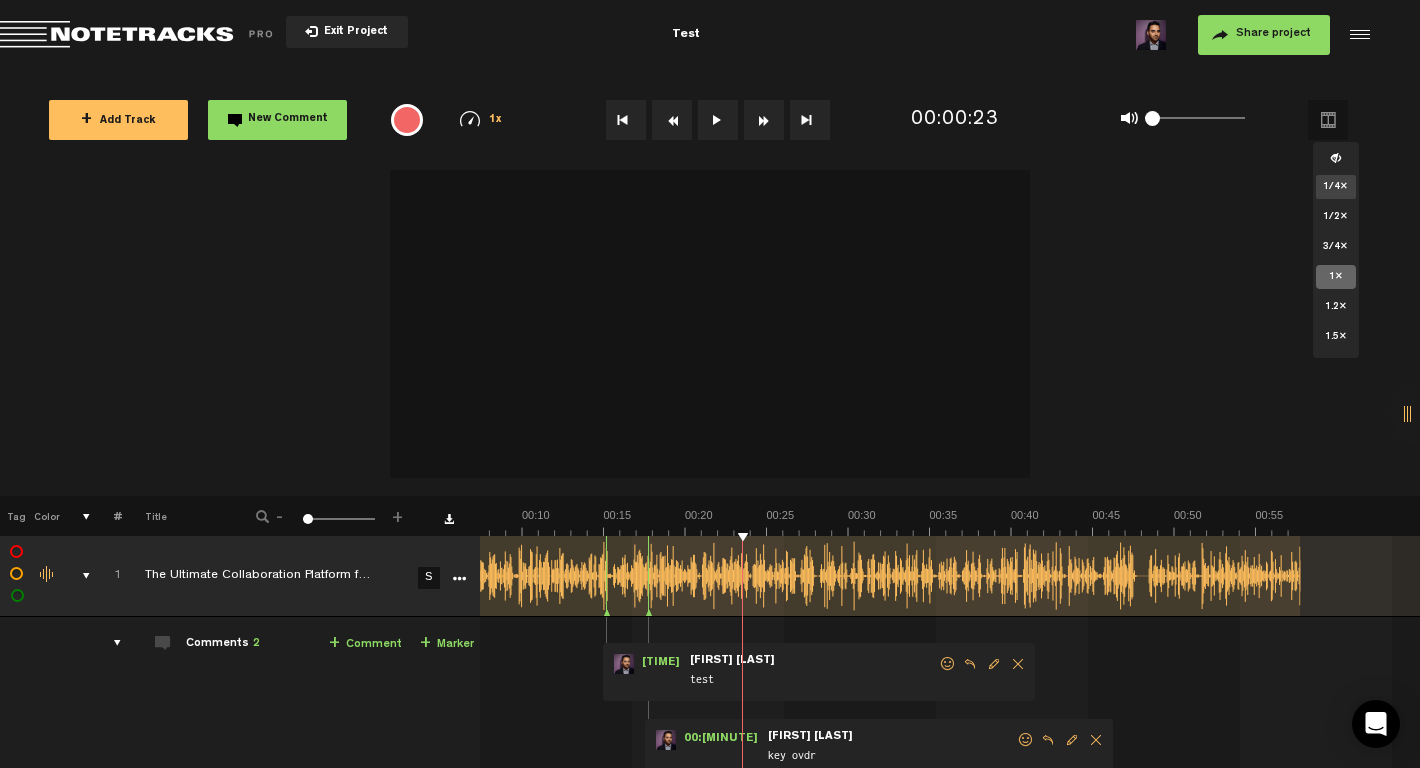click on "1/4x" at bounding box center [1336, 187] 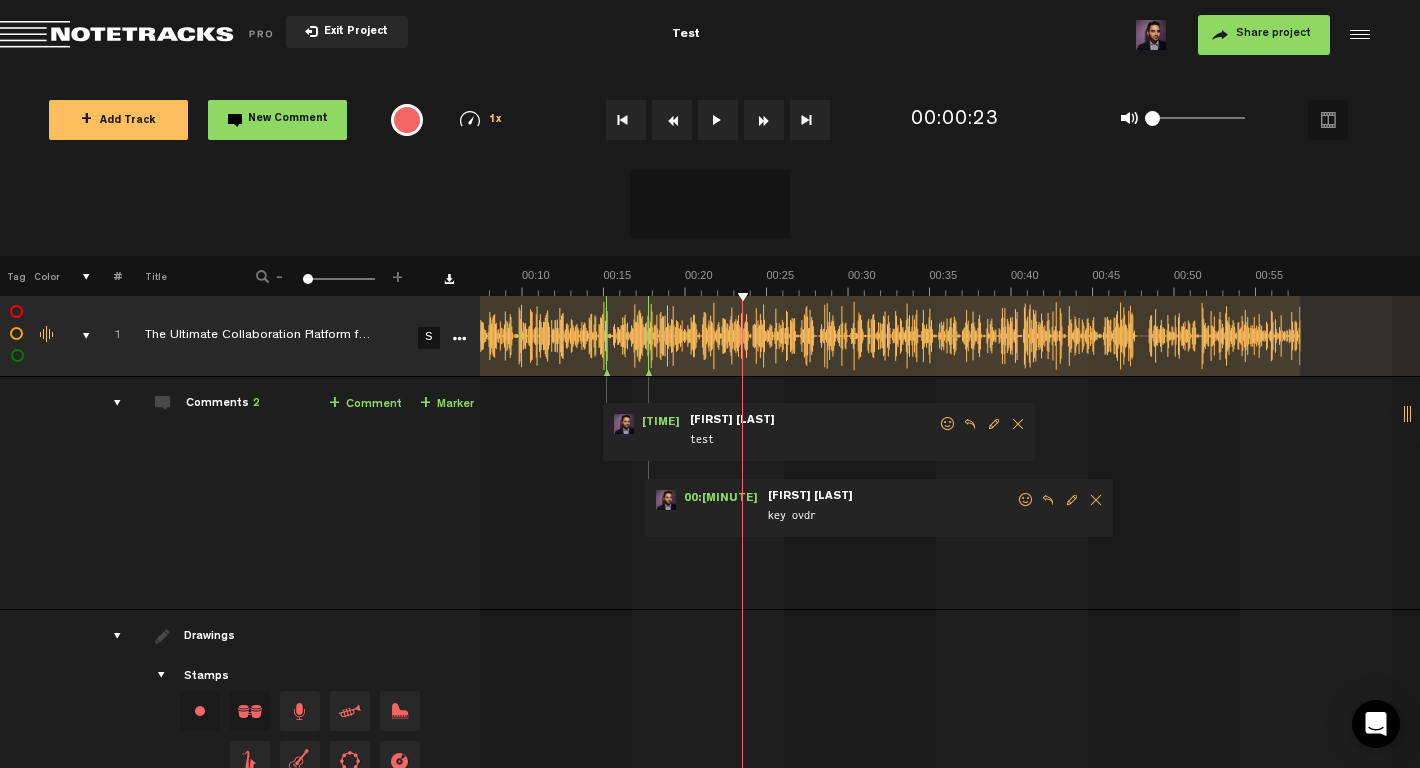 click at bounding box center (1421, 414) 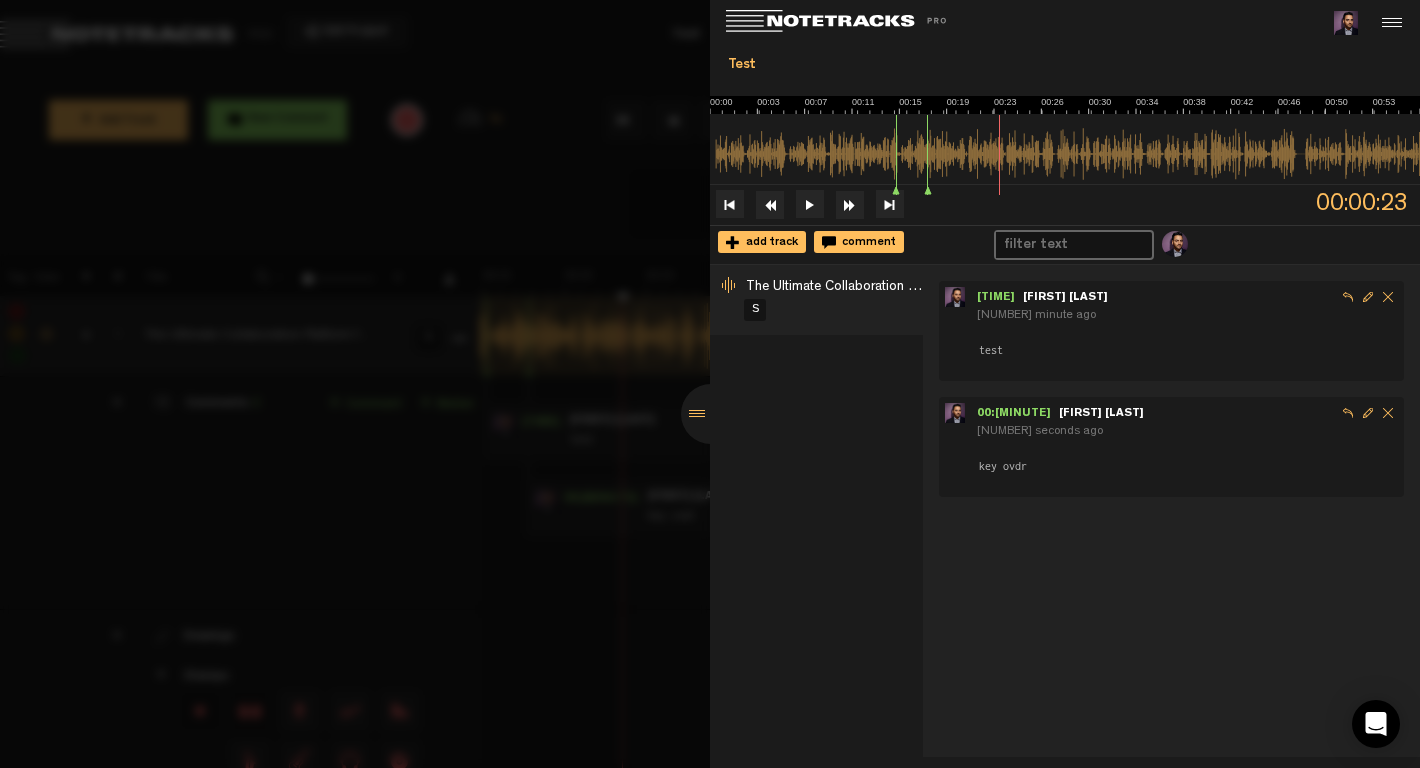scroll, scrollTop: 0, scrollLeft: 240, axis: horizontal 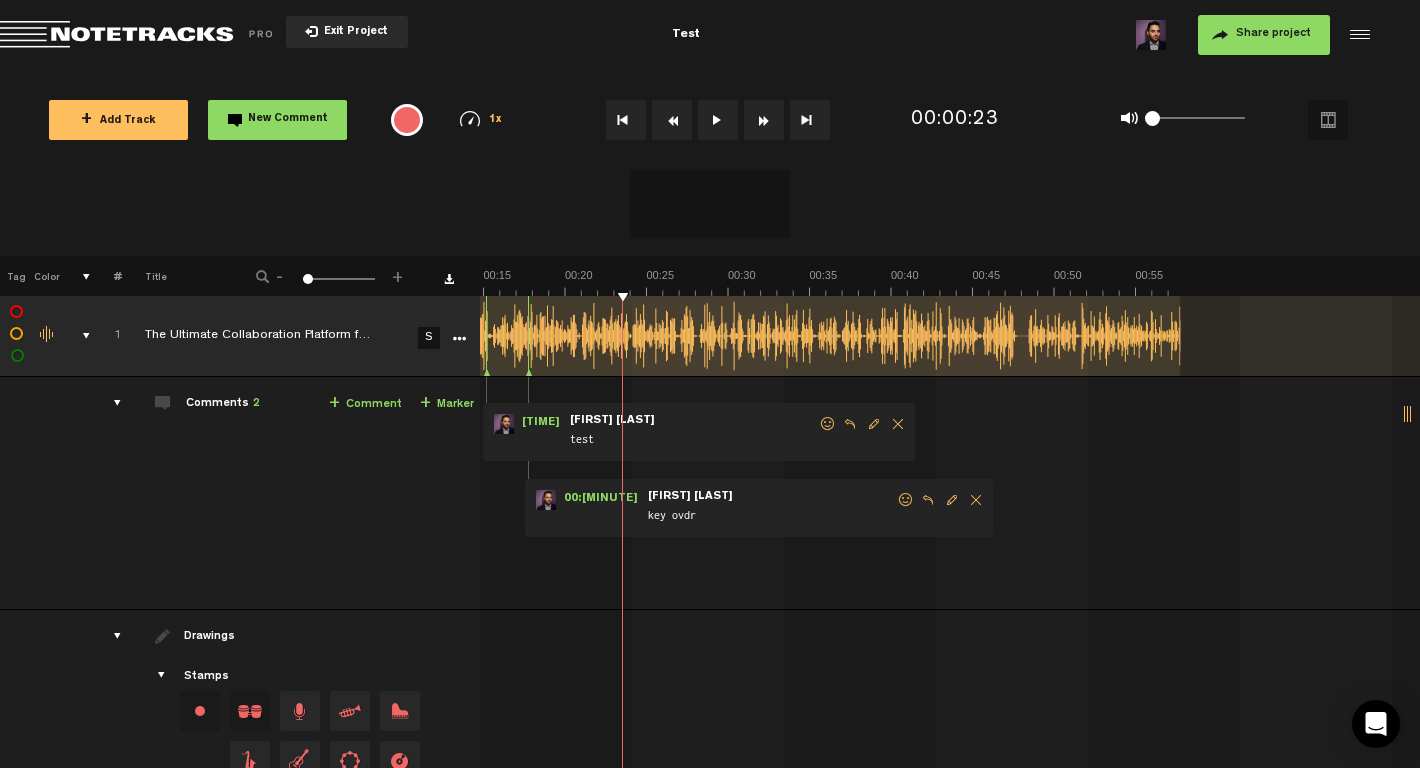 click on "Exit Project" at bounding box center (347, 32) 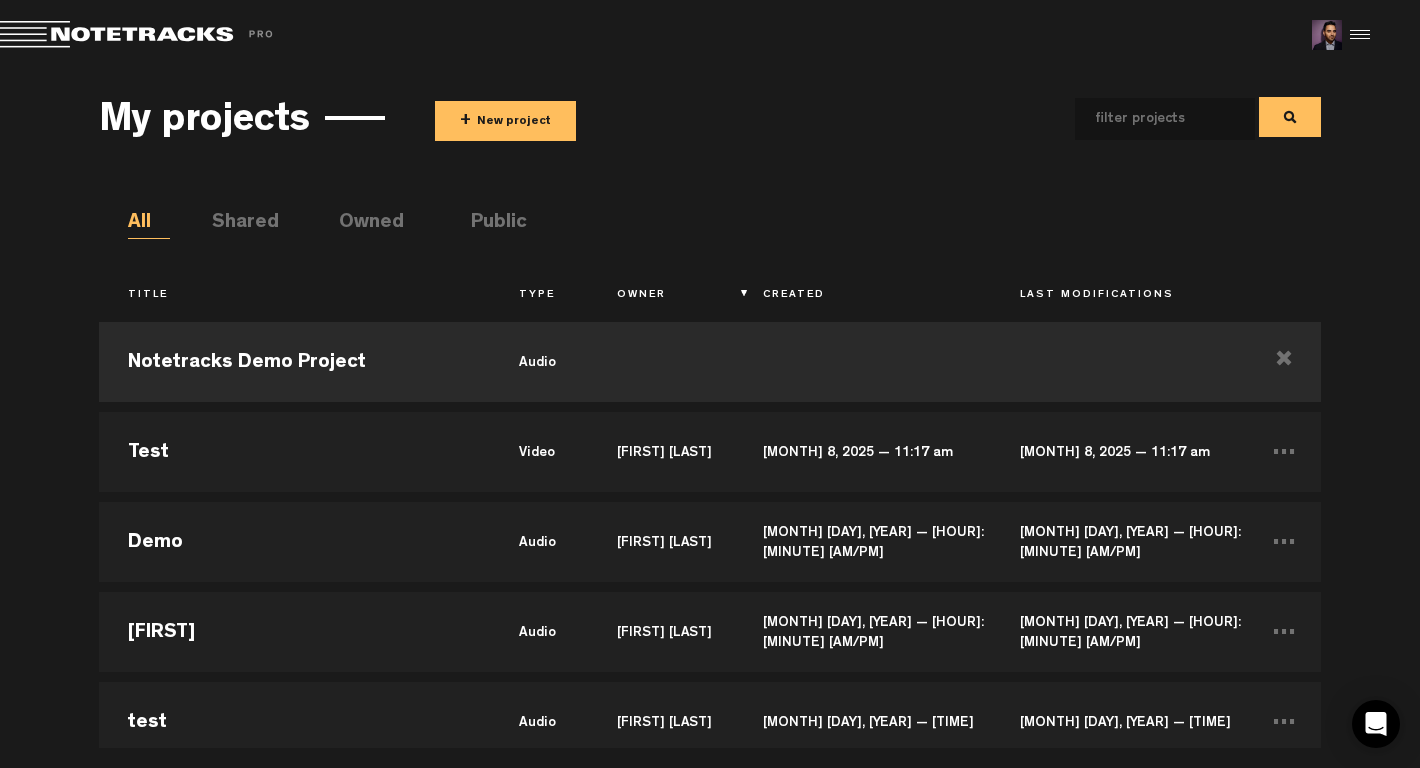 click on "+ New project" at bounding box center [505, 121] 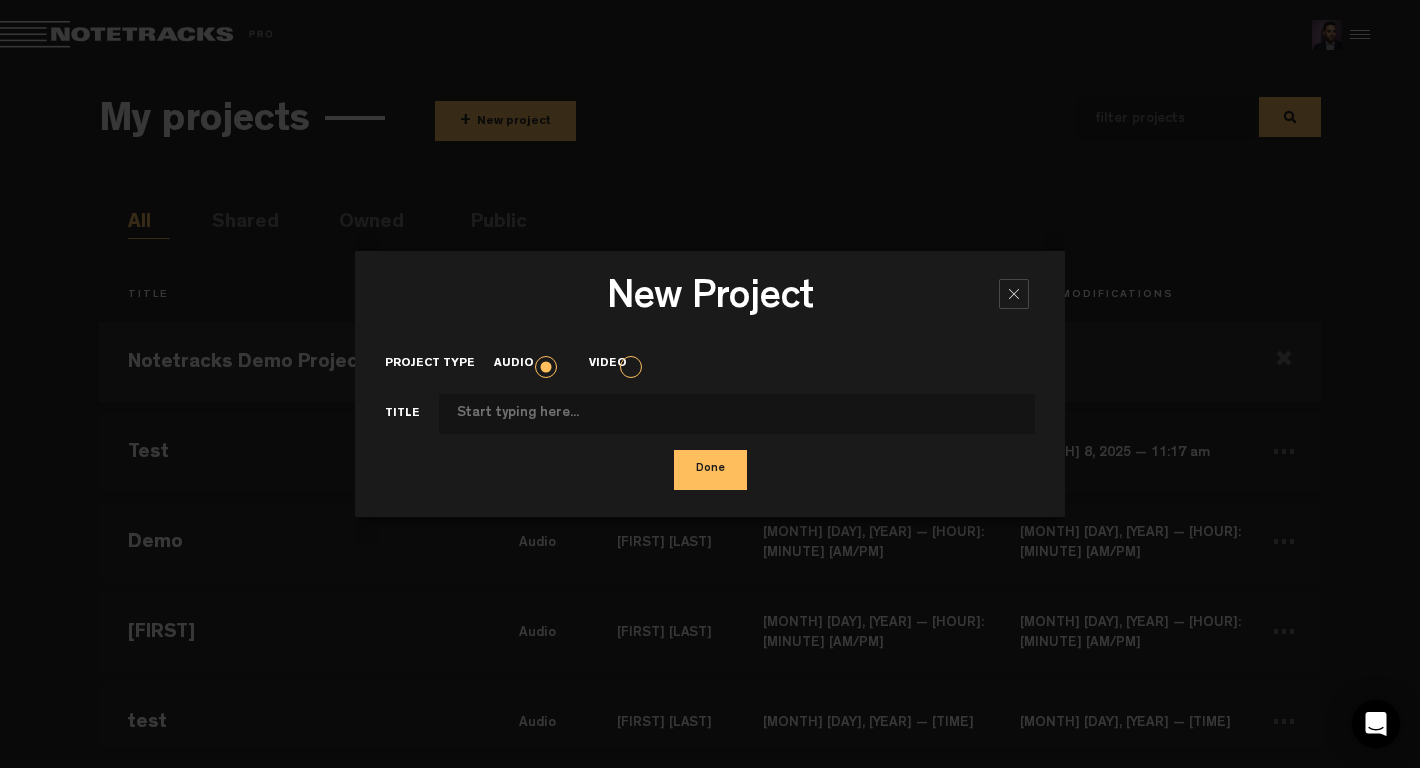 click on "Video" at bounding box center (617, 364) 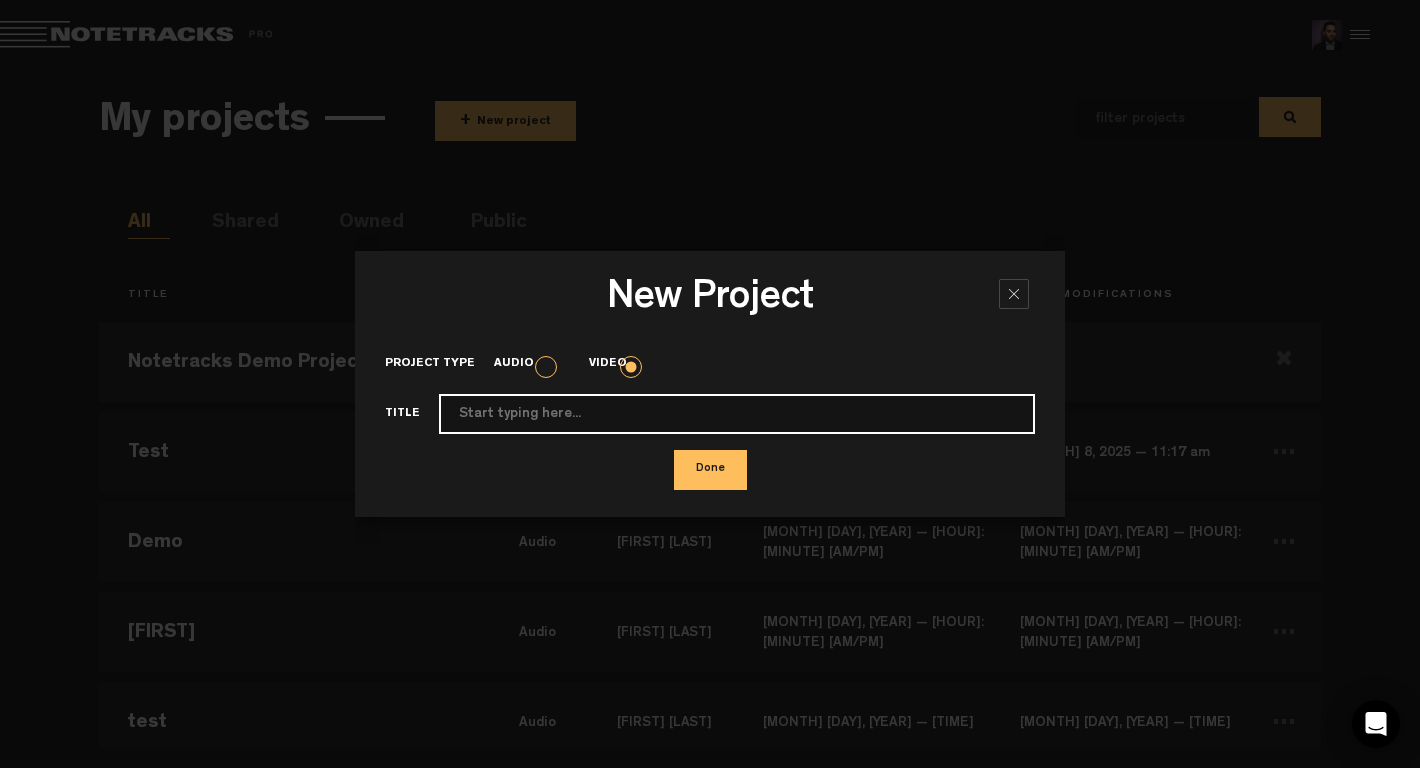 click on "Project type" at bounding box center [737, 414] 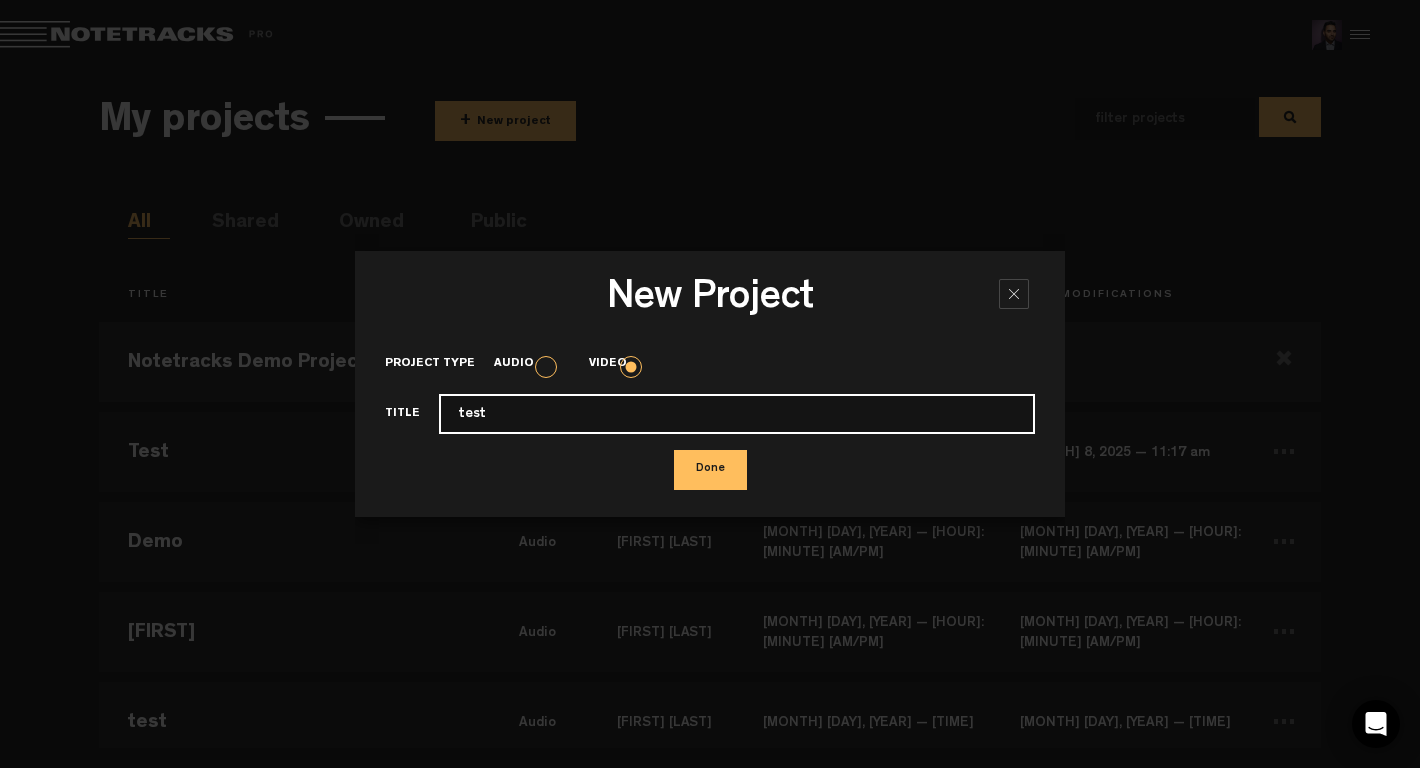 type on "test" 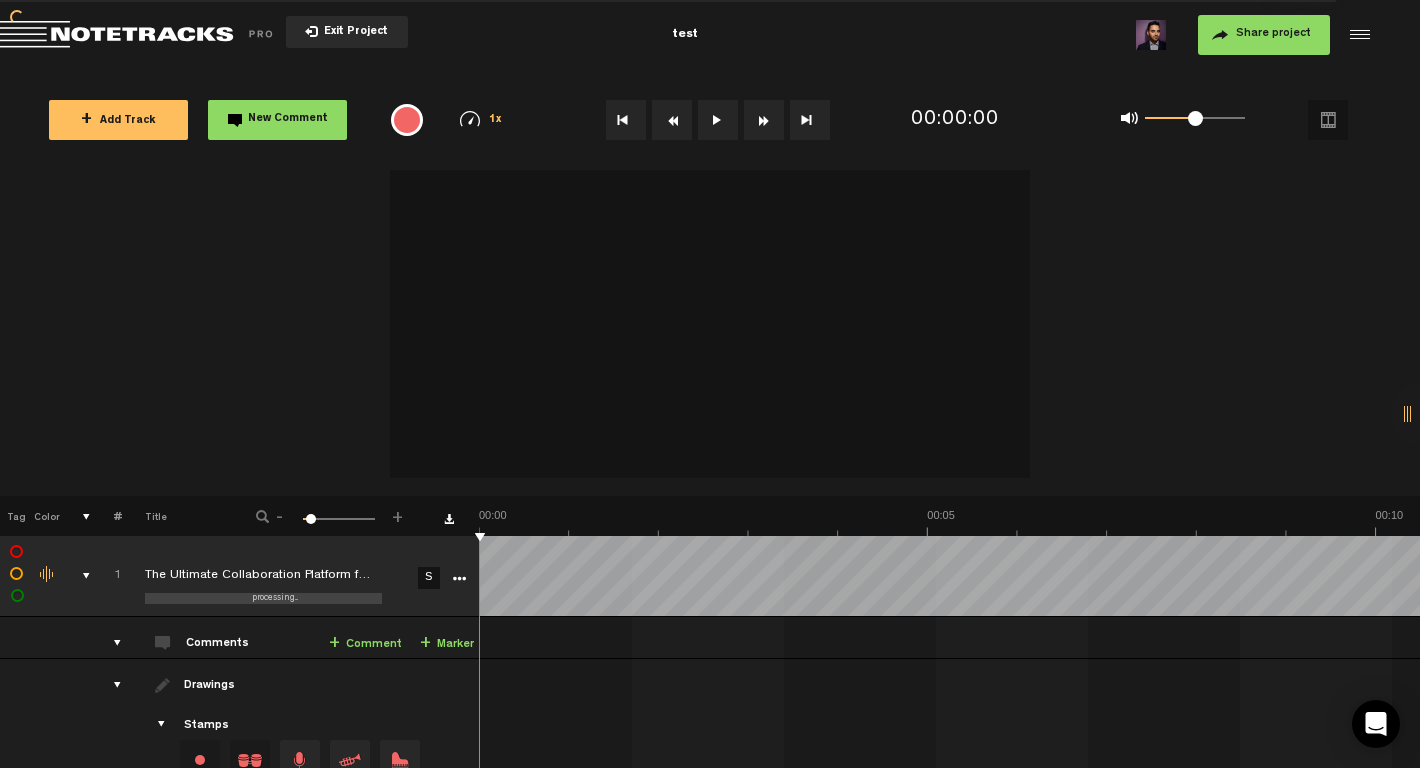 click on "Exit Project" at bounding box center [347, 32] 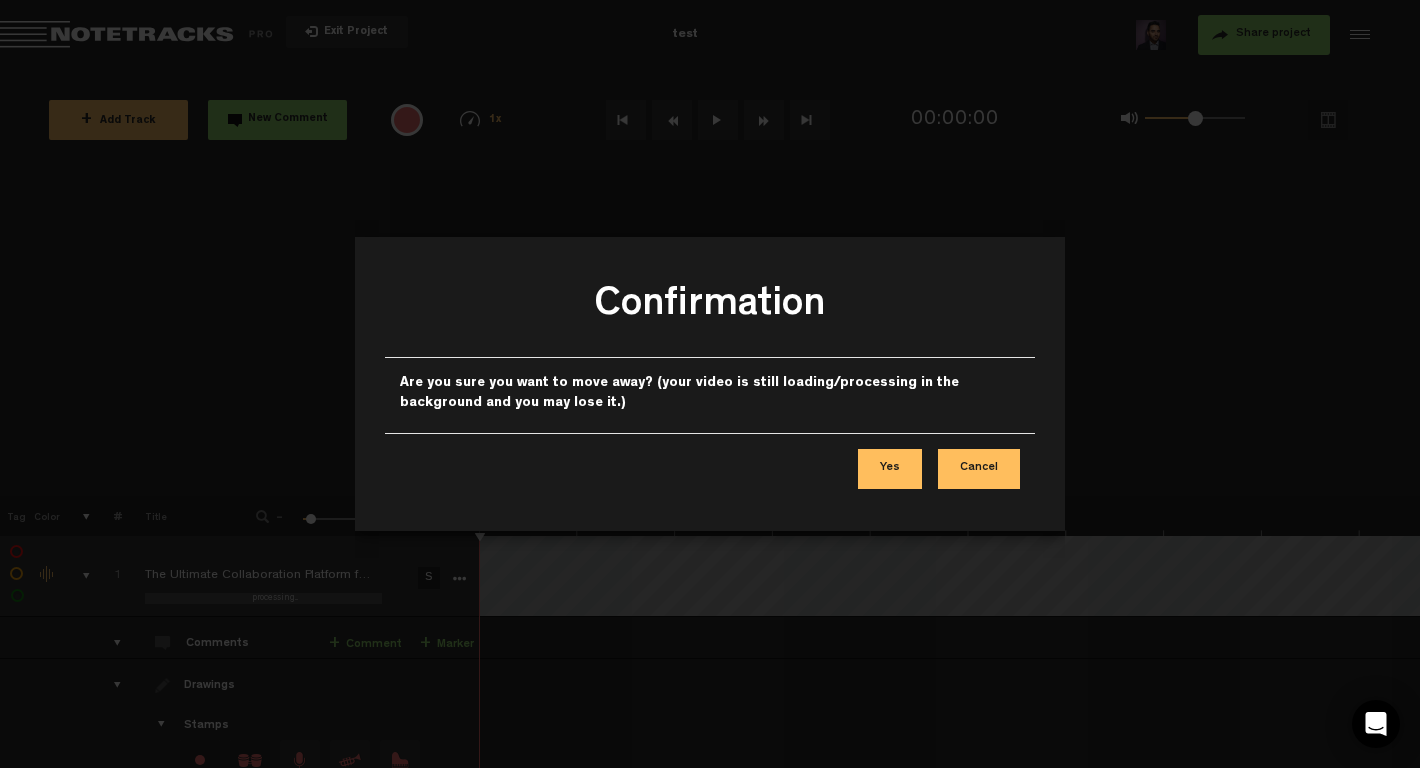 click on "Cancel" at bounding box center (979, 469) 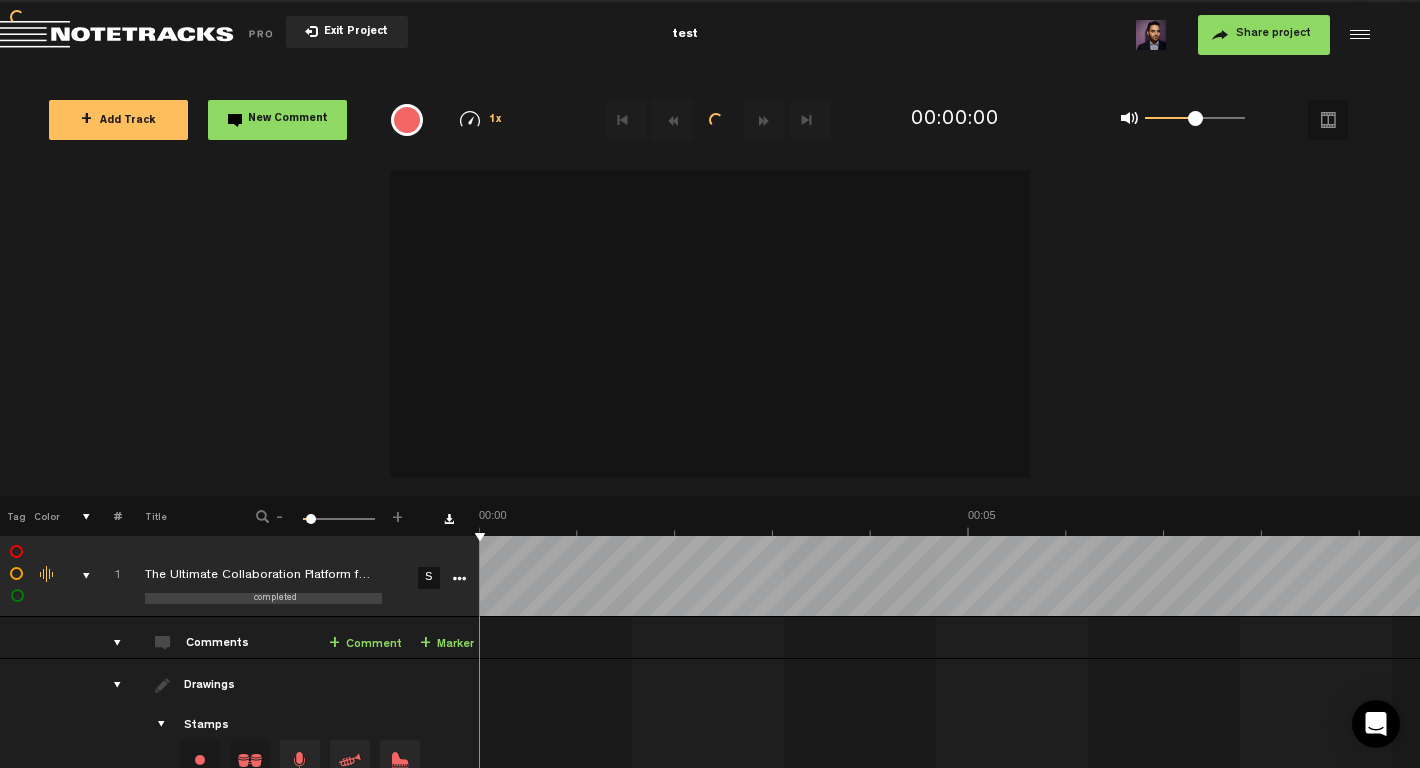 click at bounding box center (1328, 120) 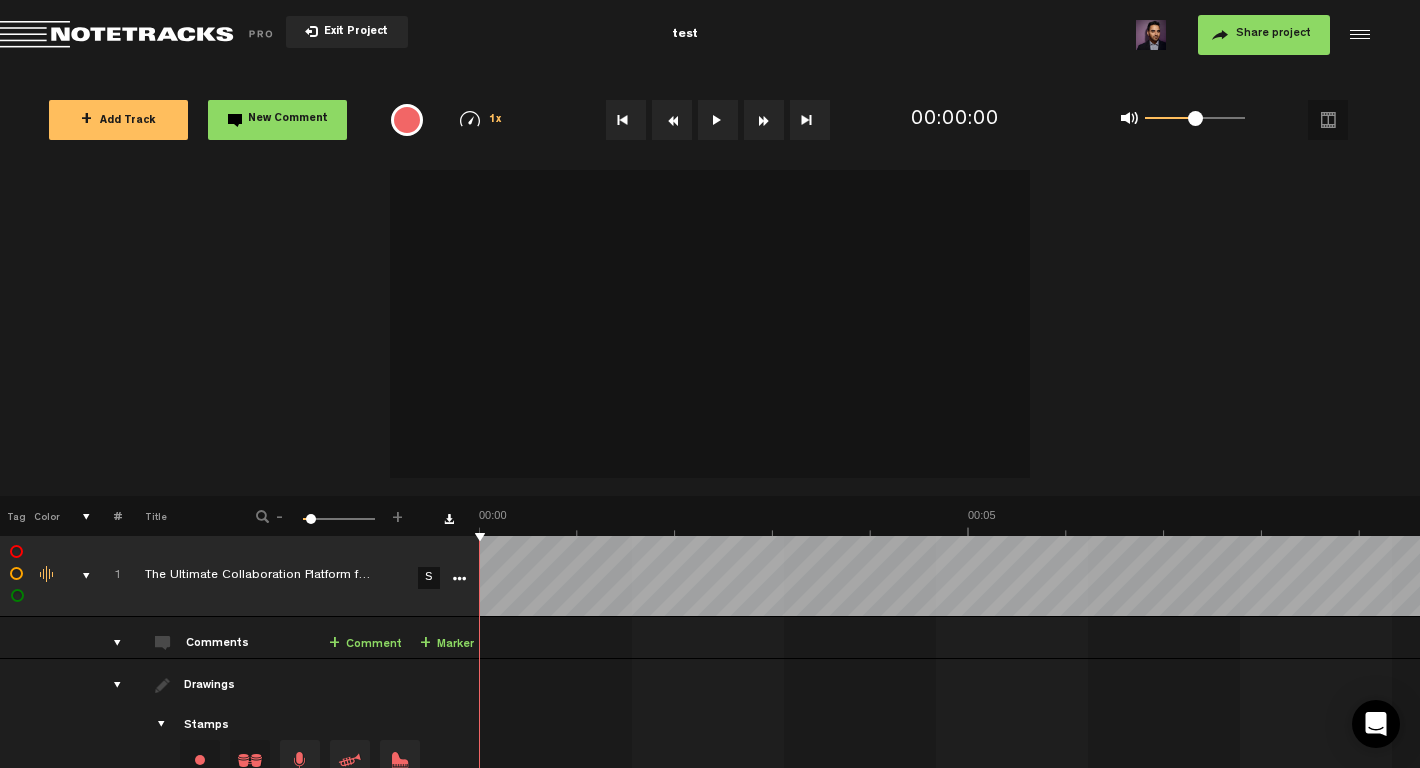 click at bounding box center [1328, 120] 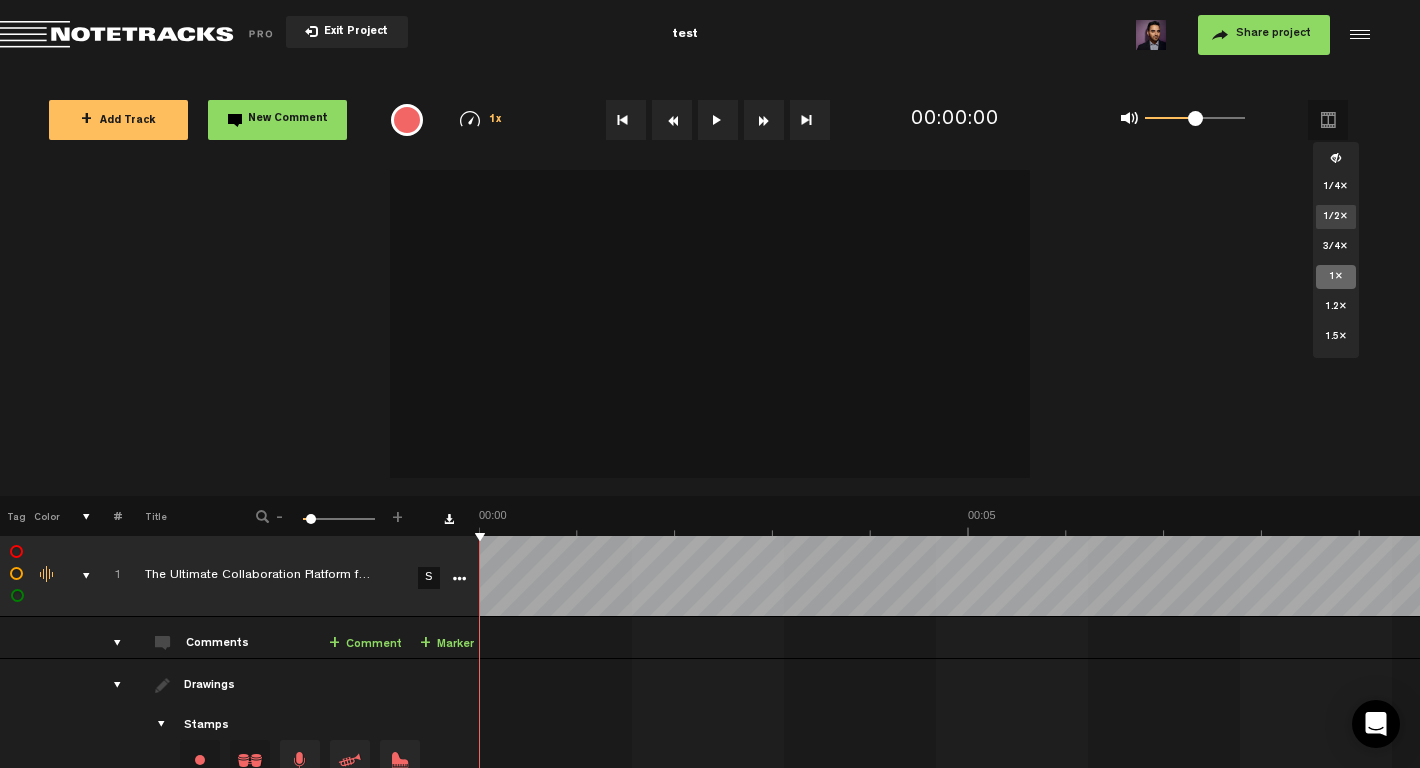 click on "1/2x" at bounding box center (1336, 217) 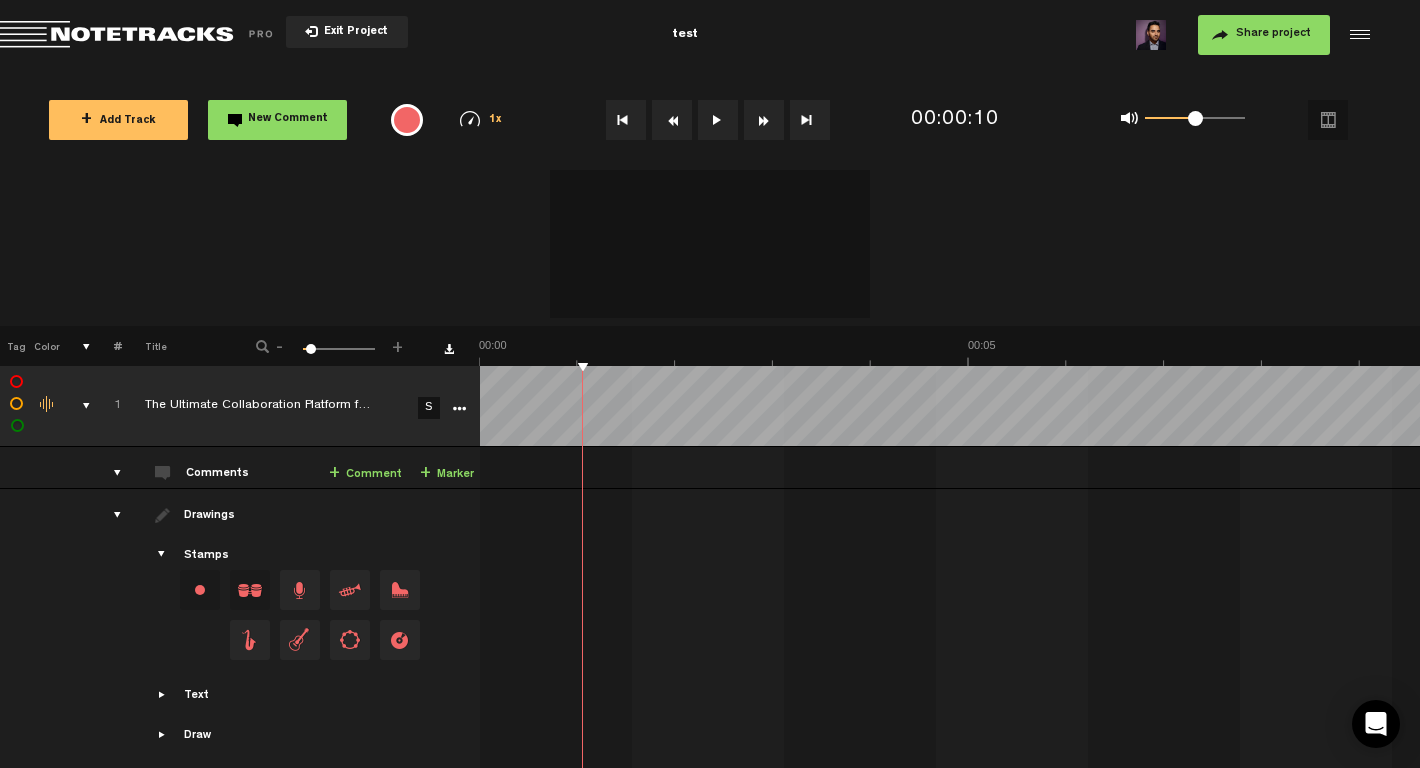 click on "New Comment" at bounding box center [277, 120] 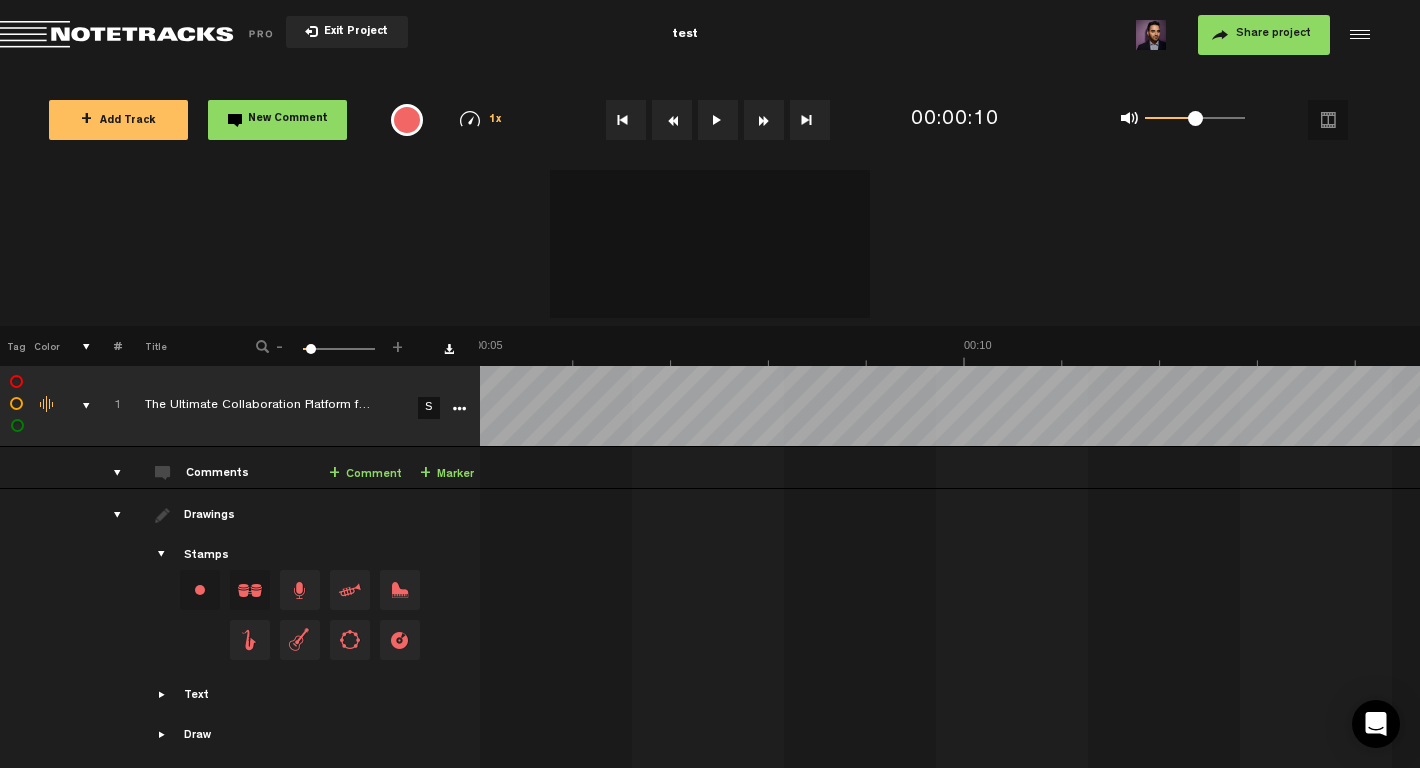 scroll, scrollTop: 0, scrollLeft: 493, axis: horizontal 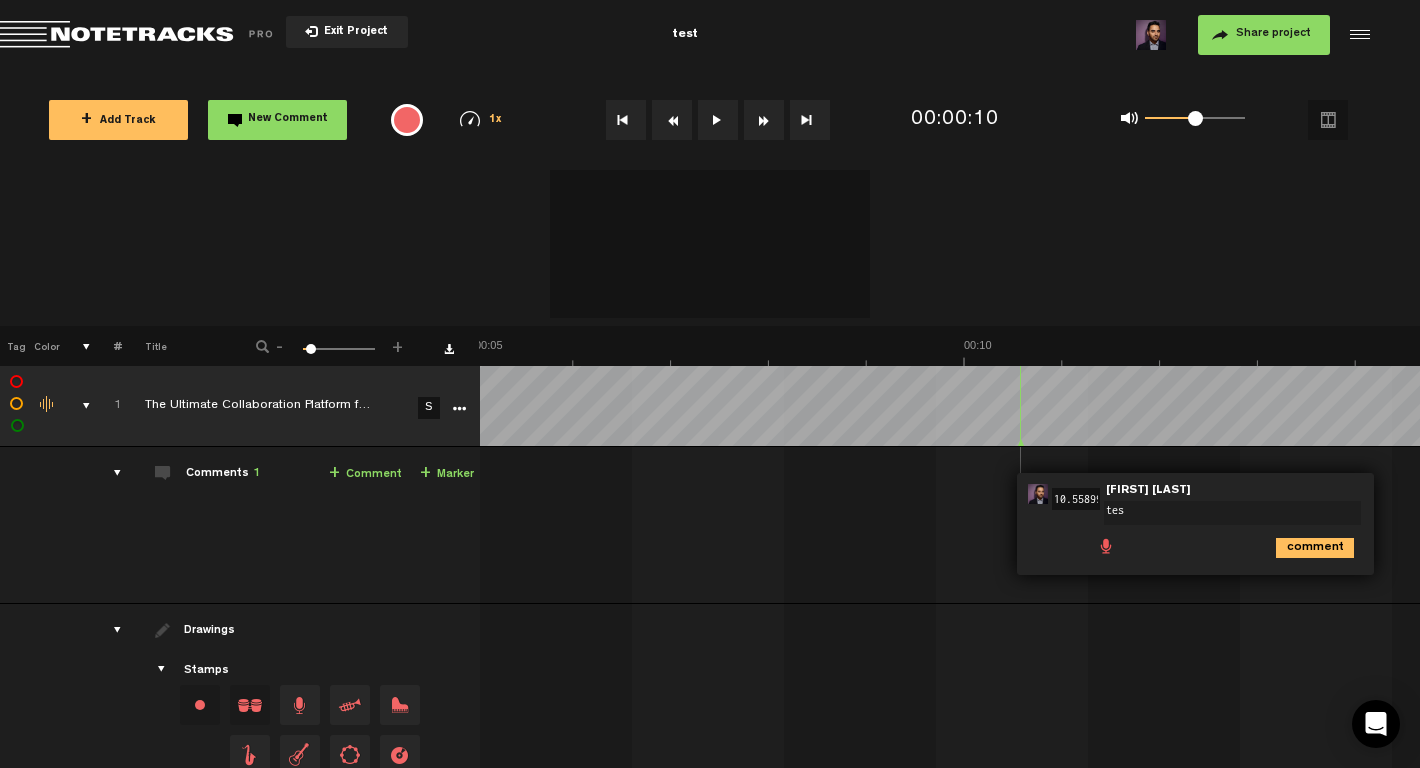 type on "test" 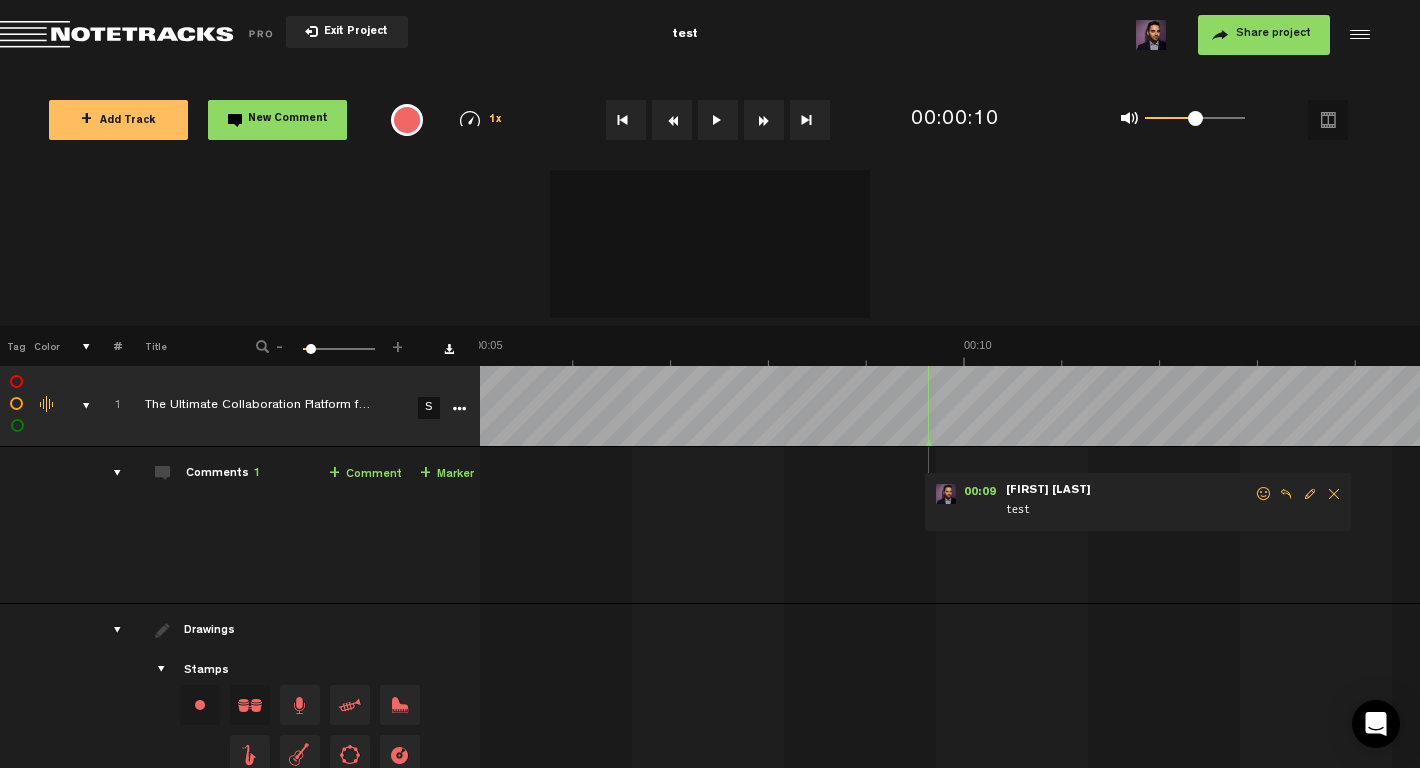 drag, startPoint x: 1018, startPoint y: 441, endPoint x: 926, endPoint y: 448, distance: 92.26592 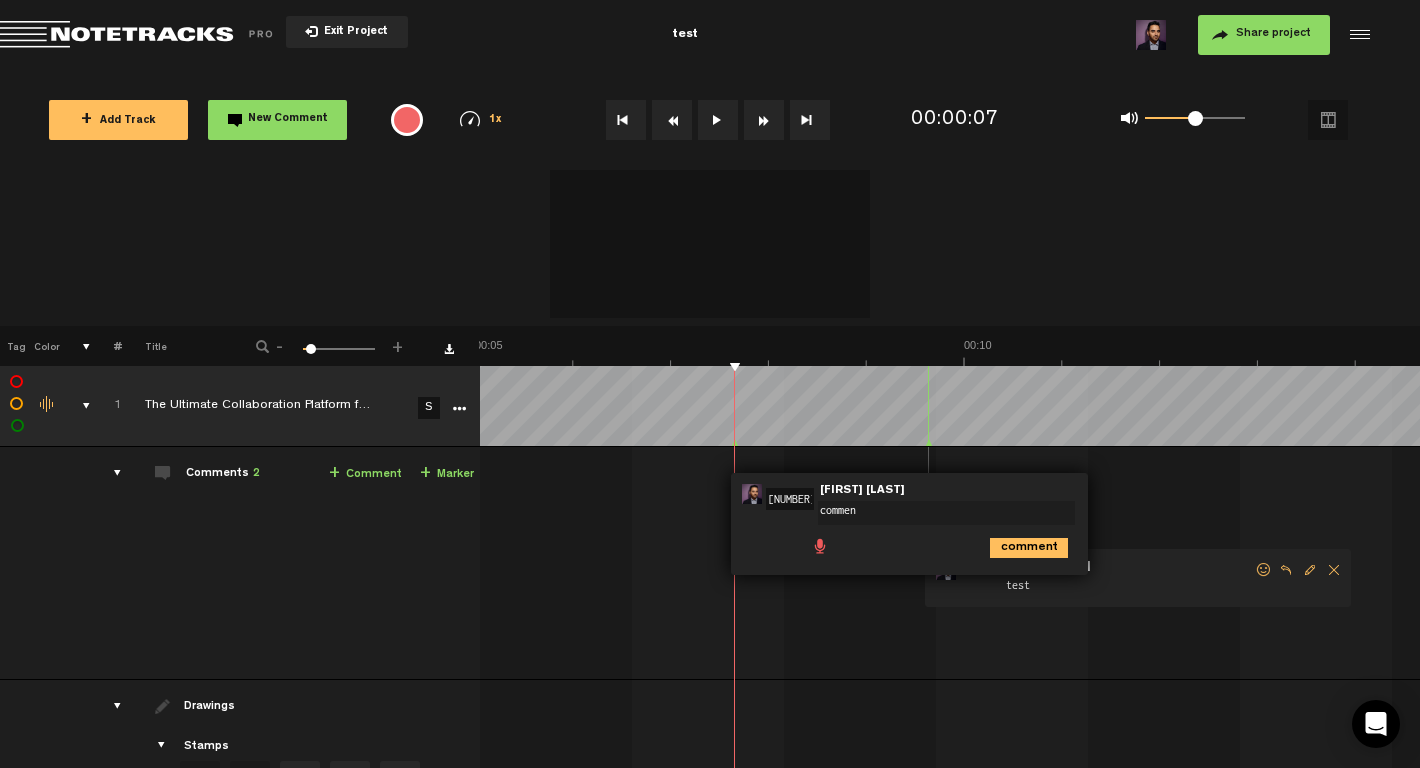 type on "comment" 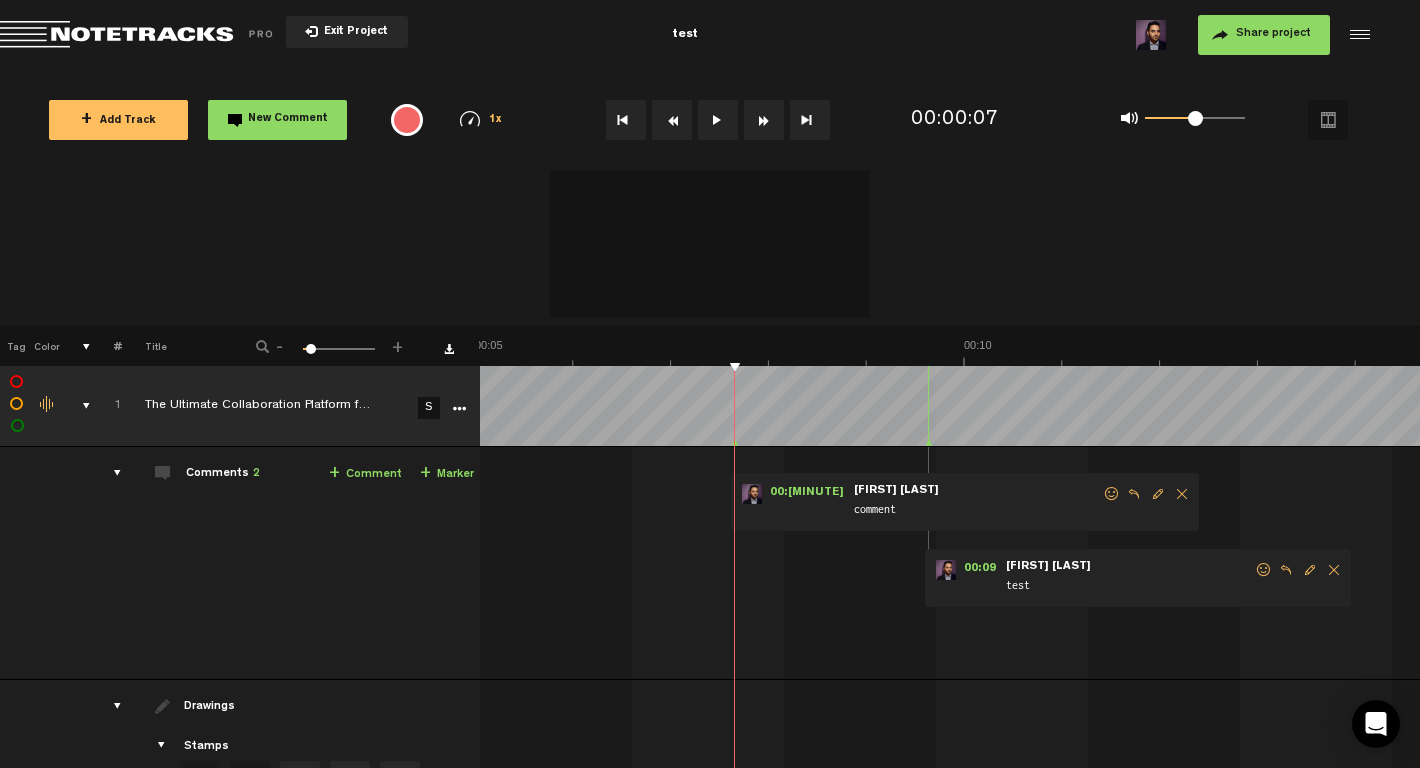 scroll, scrollTop: 0, scrollLeft: 16, axis: horizontal 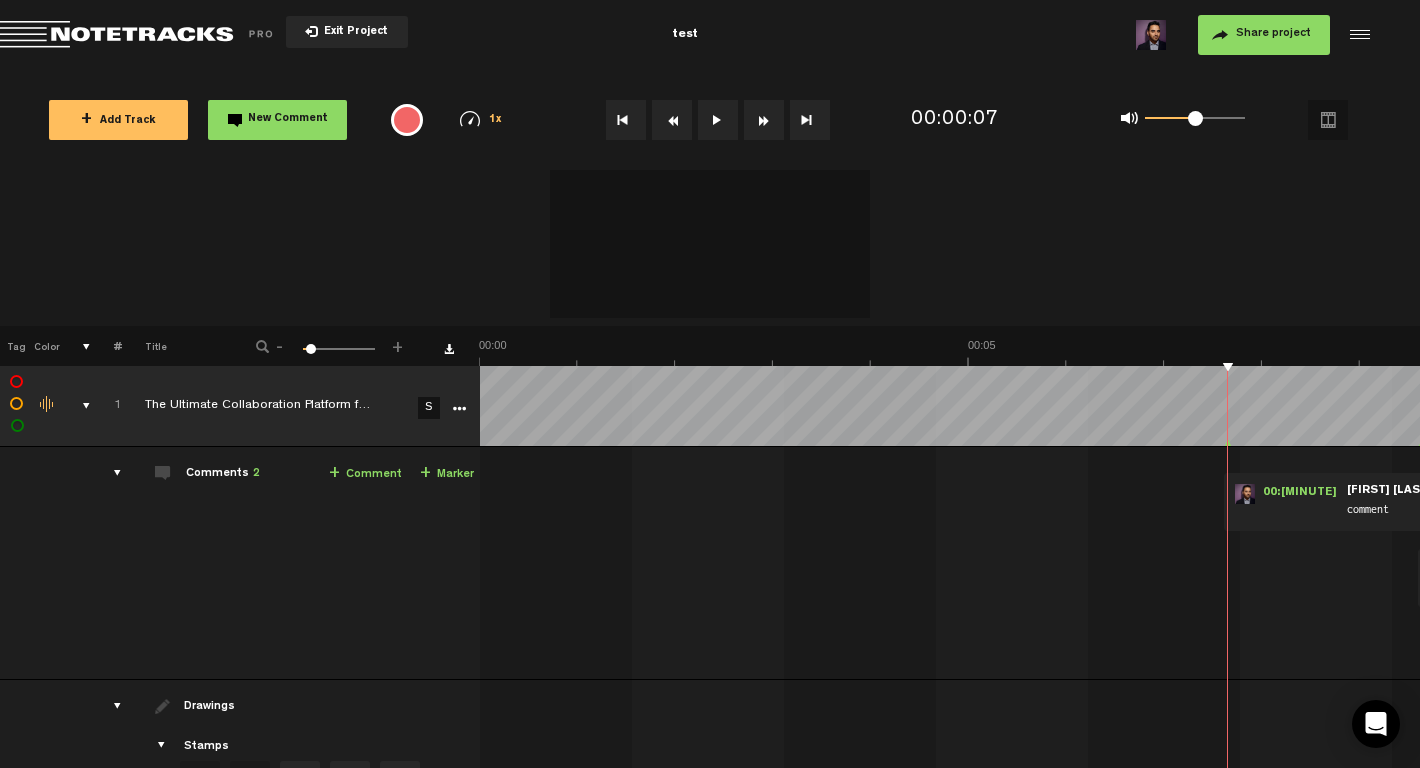 click at bounding box center (1328, 120) 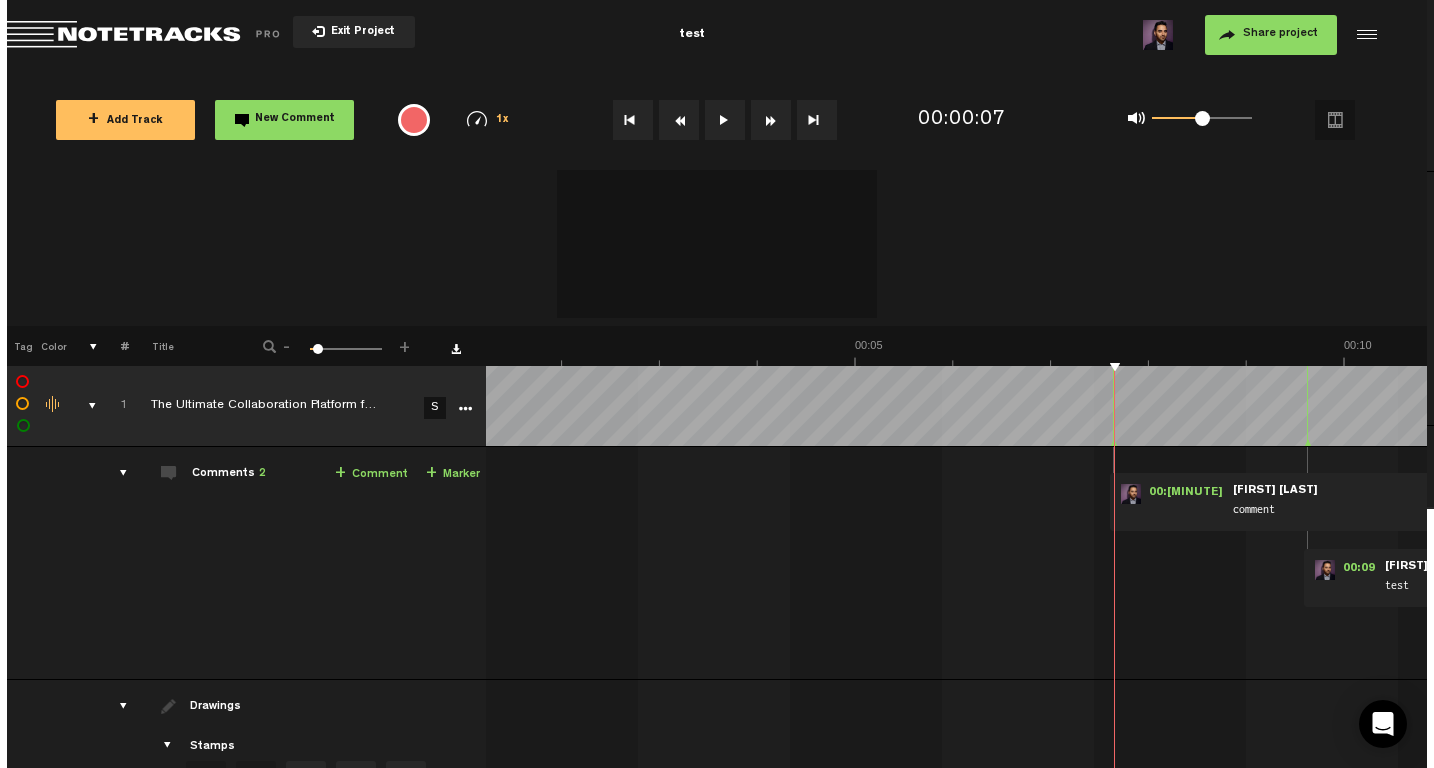 scroll, scrollTop: 0, scrollLeft: 600, axis: horizontal 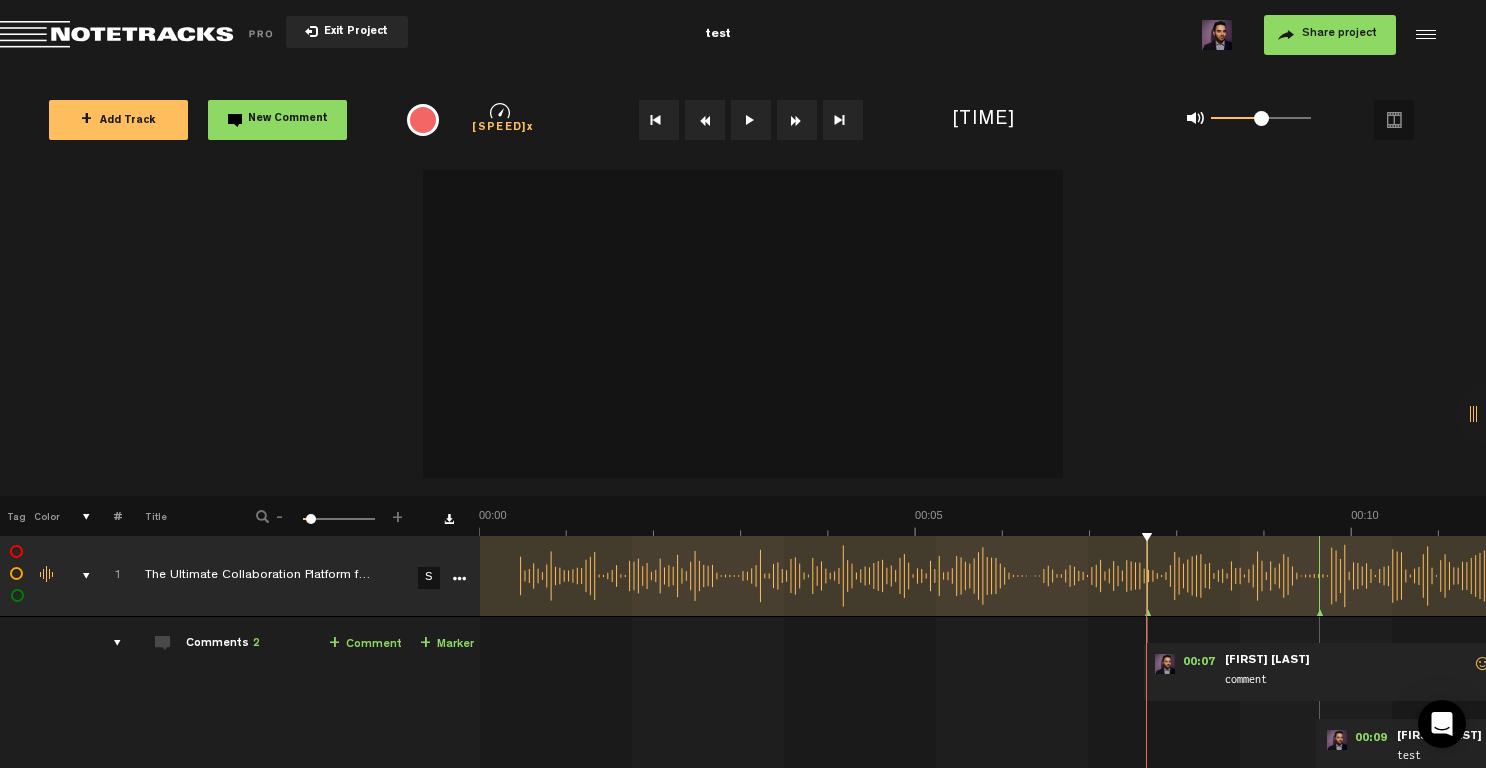 click at bounding box center [1487, 414] 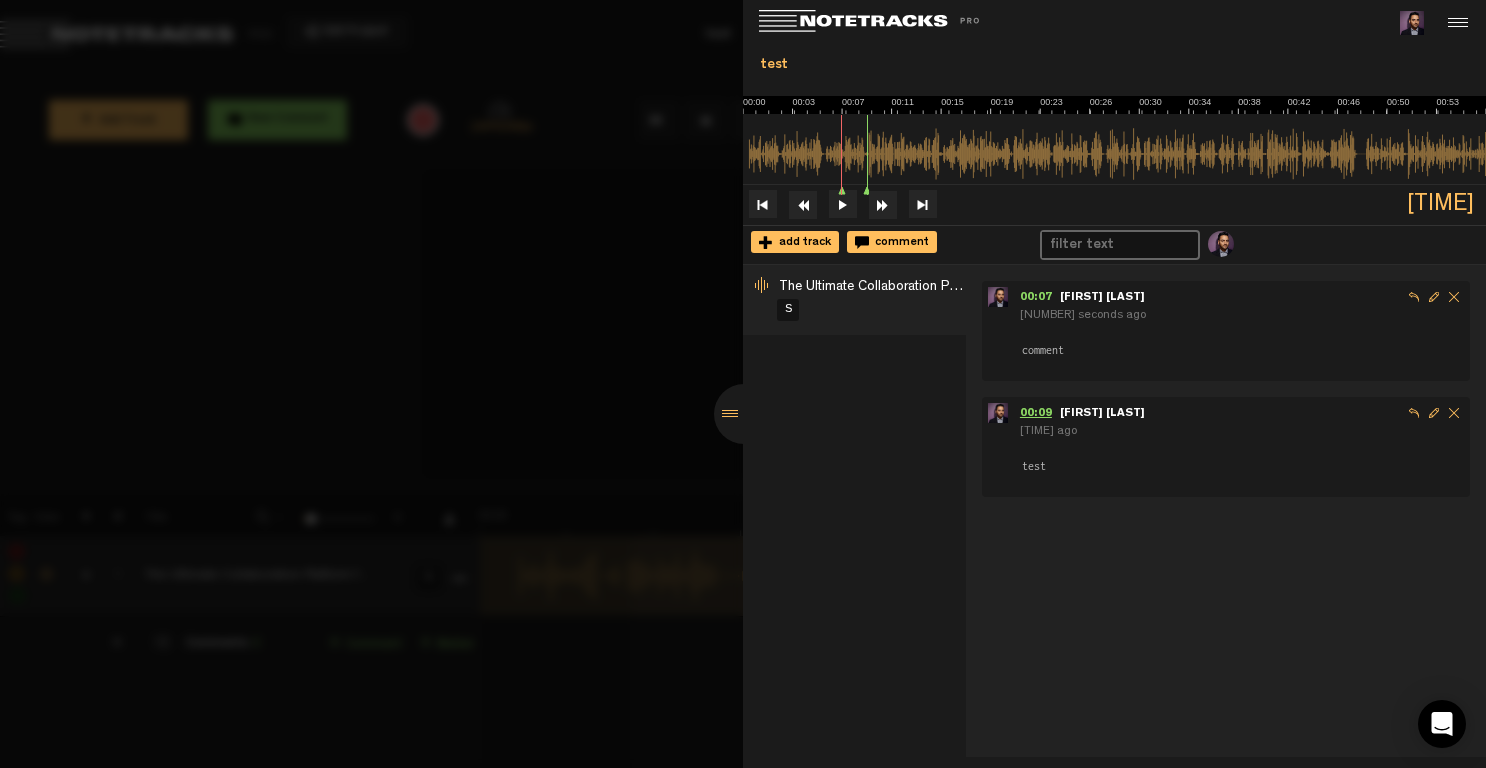 click on "00:09" at bounding box center [1040, 414] 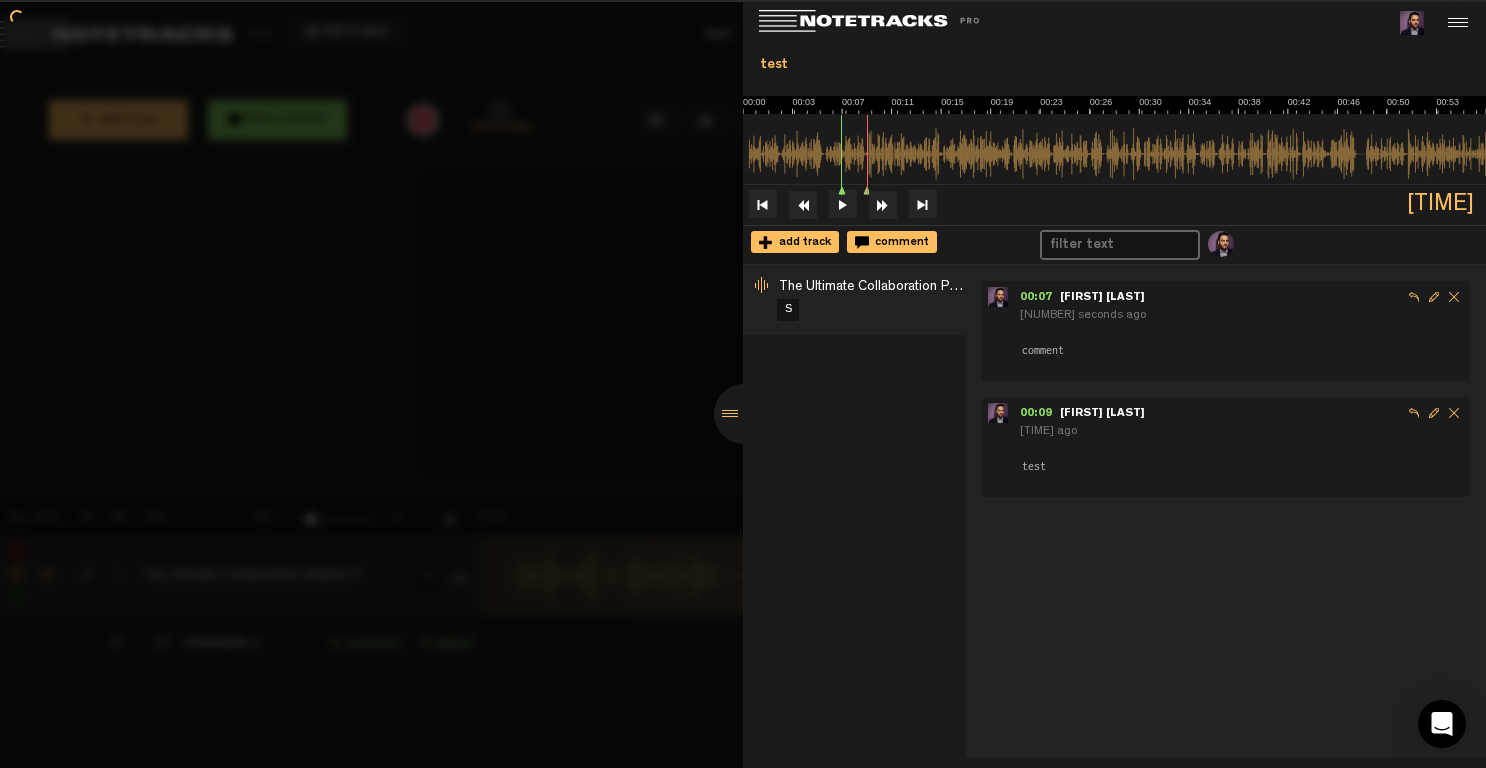 click on "00:07 -     Kam Lal" at bounding box center (1242, 297) 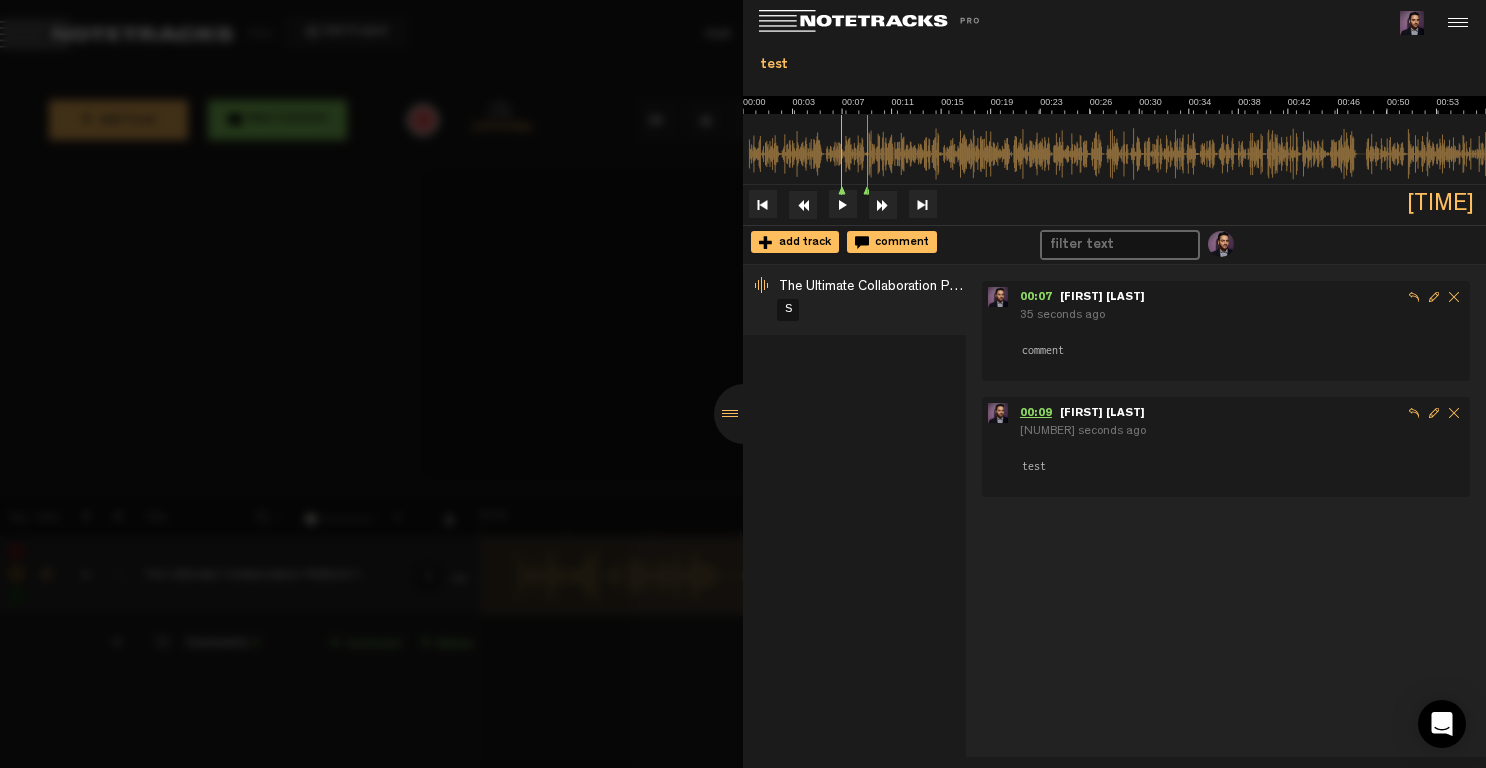 click on "00:09" at bounding box center (1040, 414) 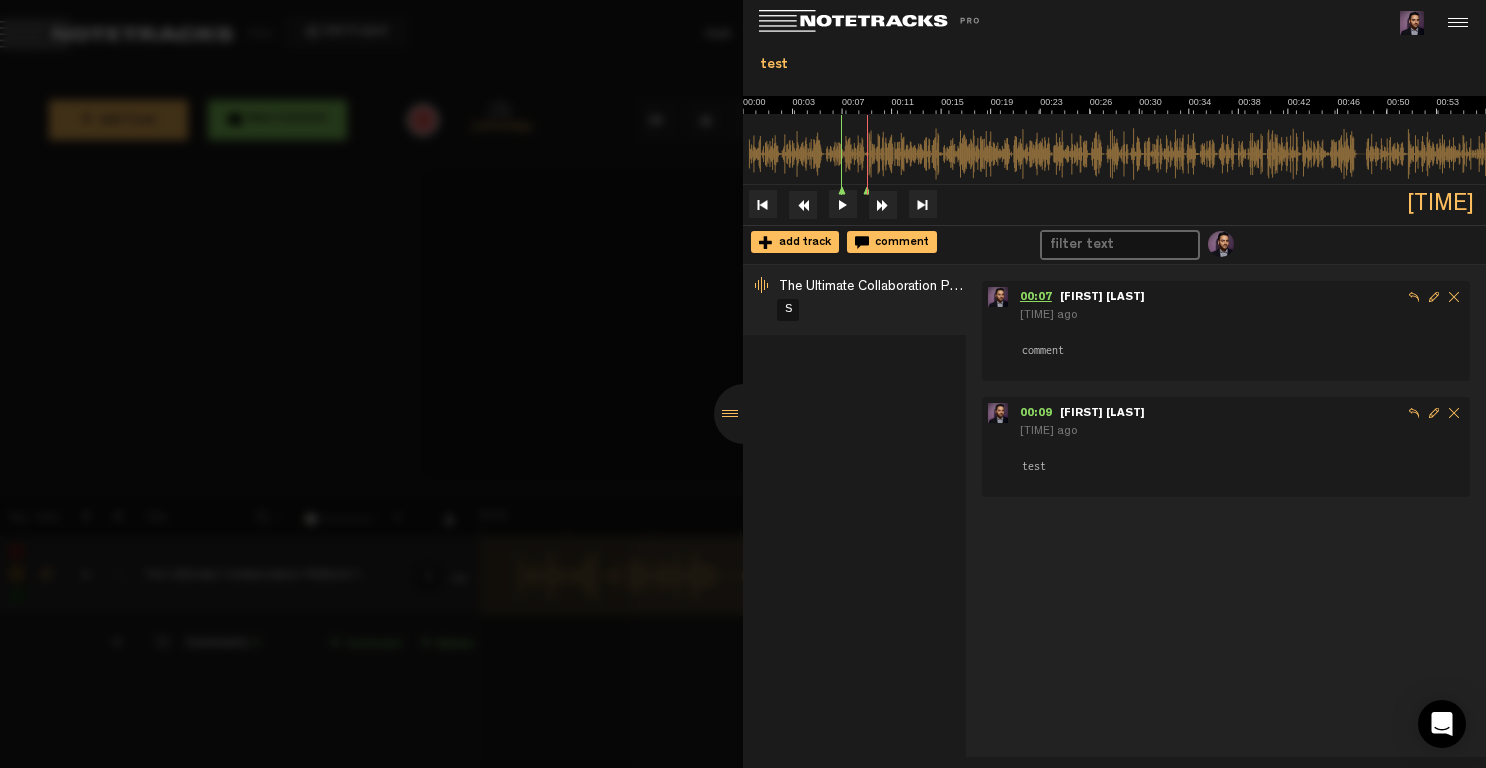 click on "00:[MINUTE]" at bounding box center (1040, 298) 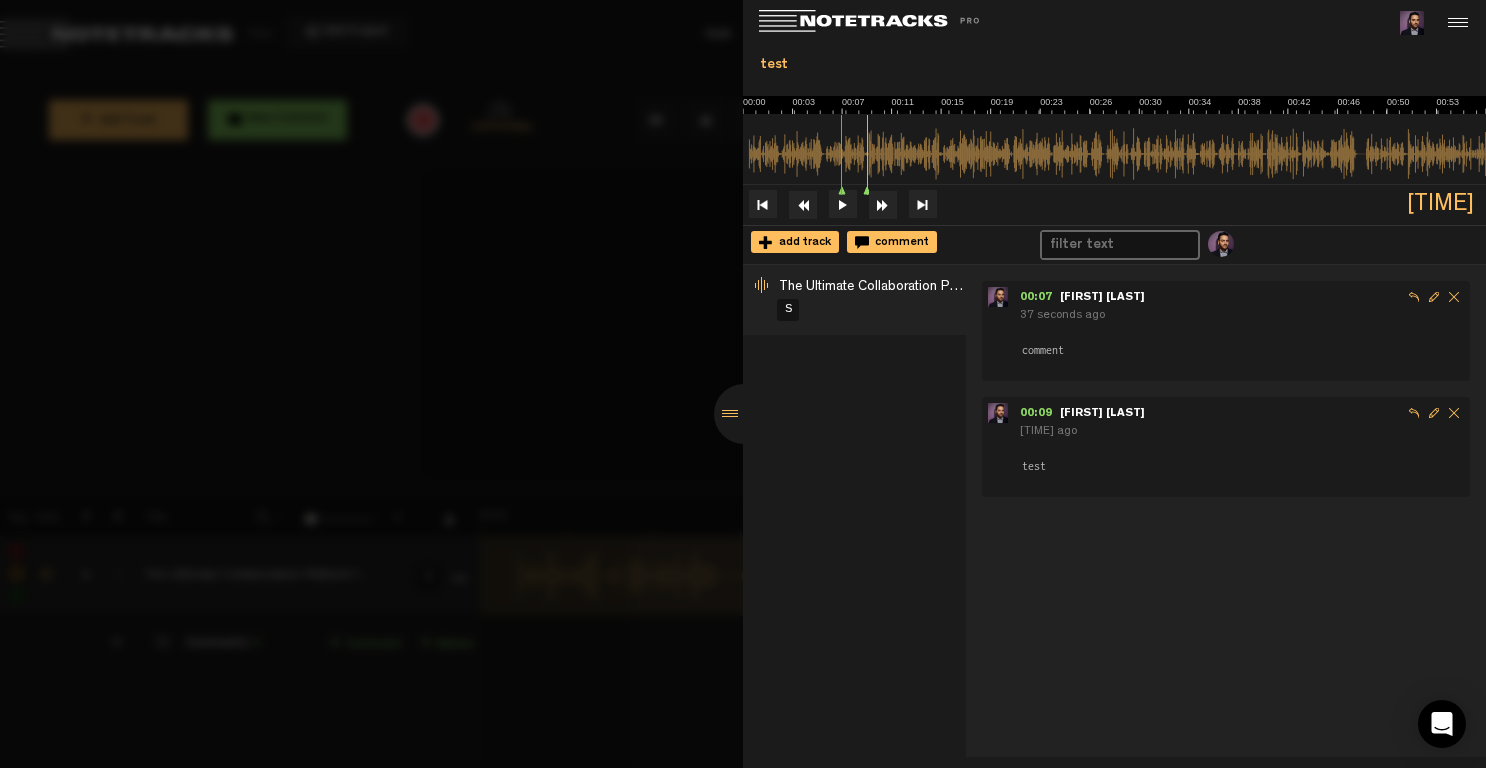 click at bounding box center [744, 414] 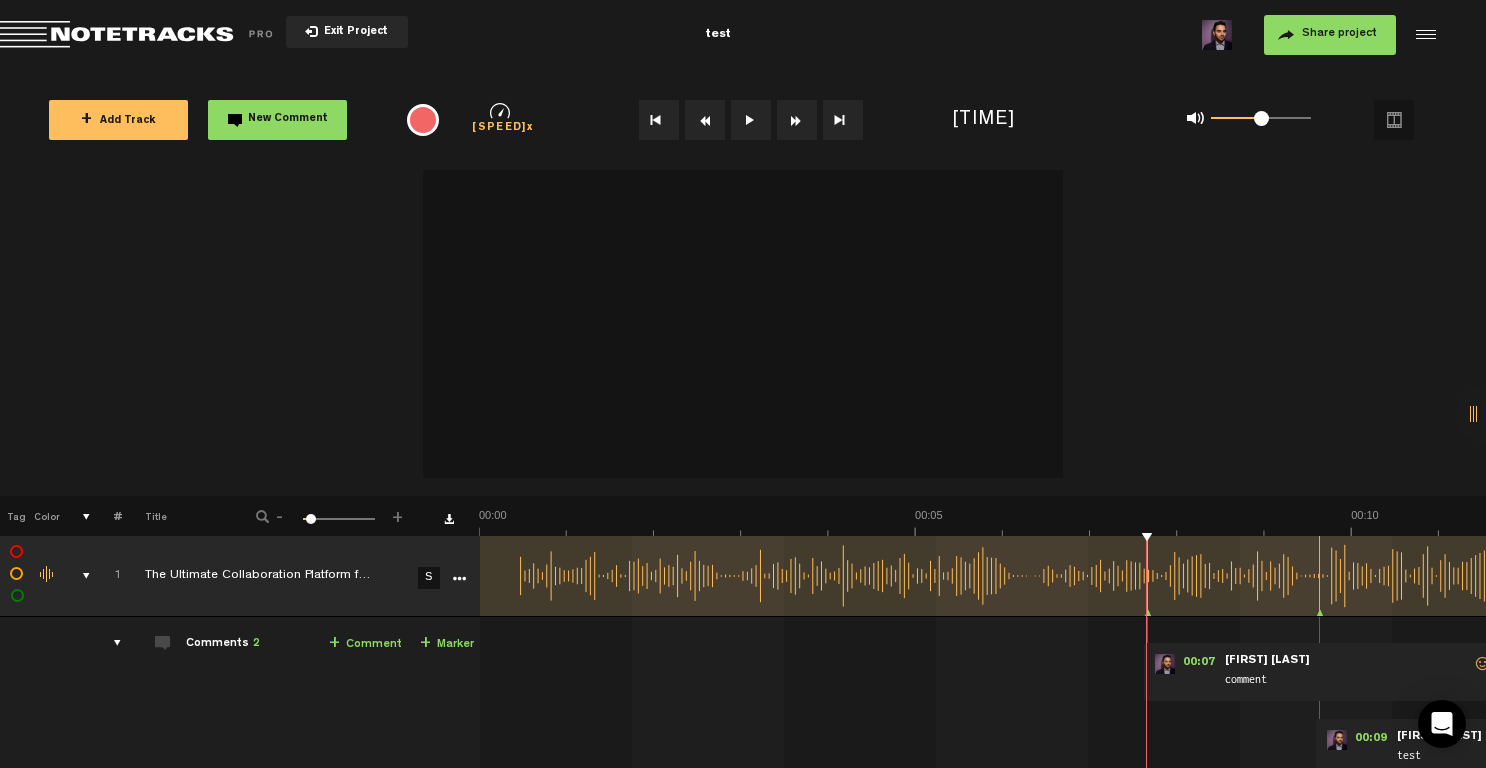 click 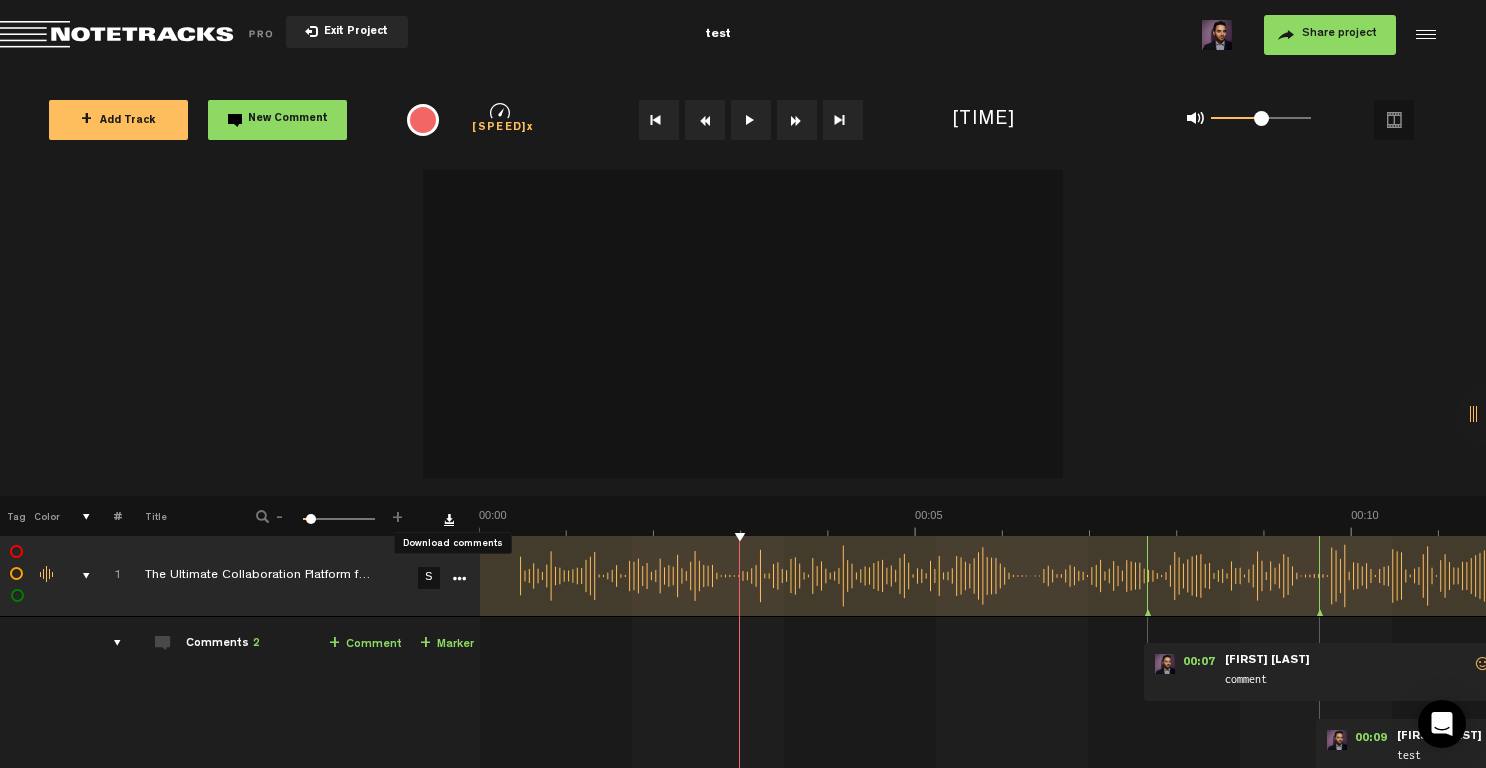 click at bounding box center (449, 519) 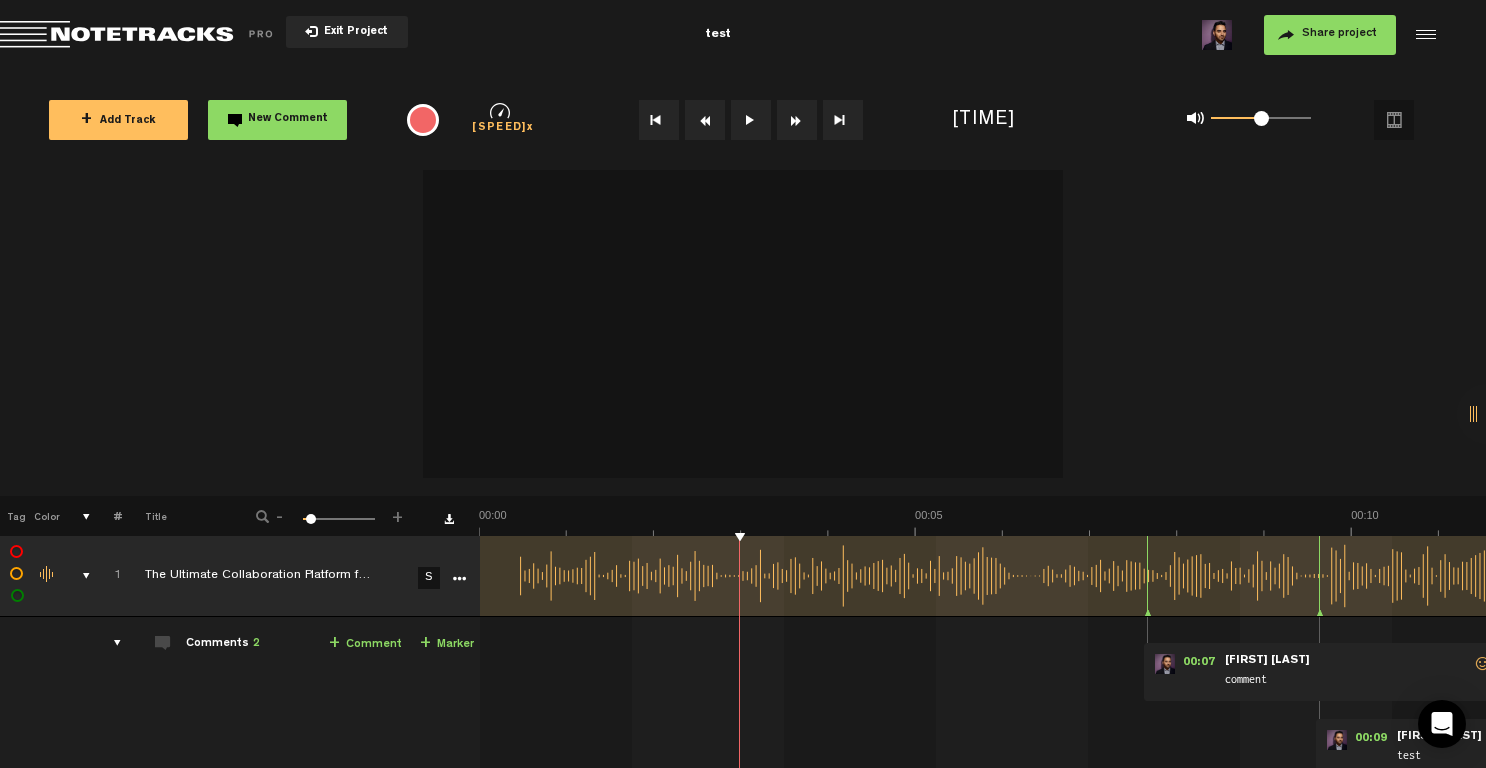 click 